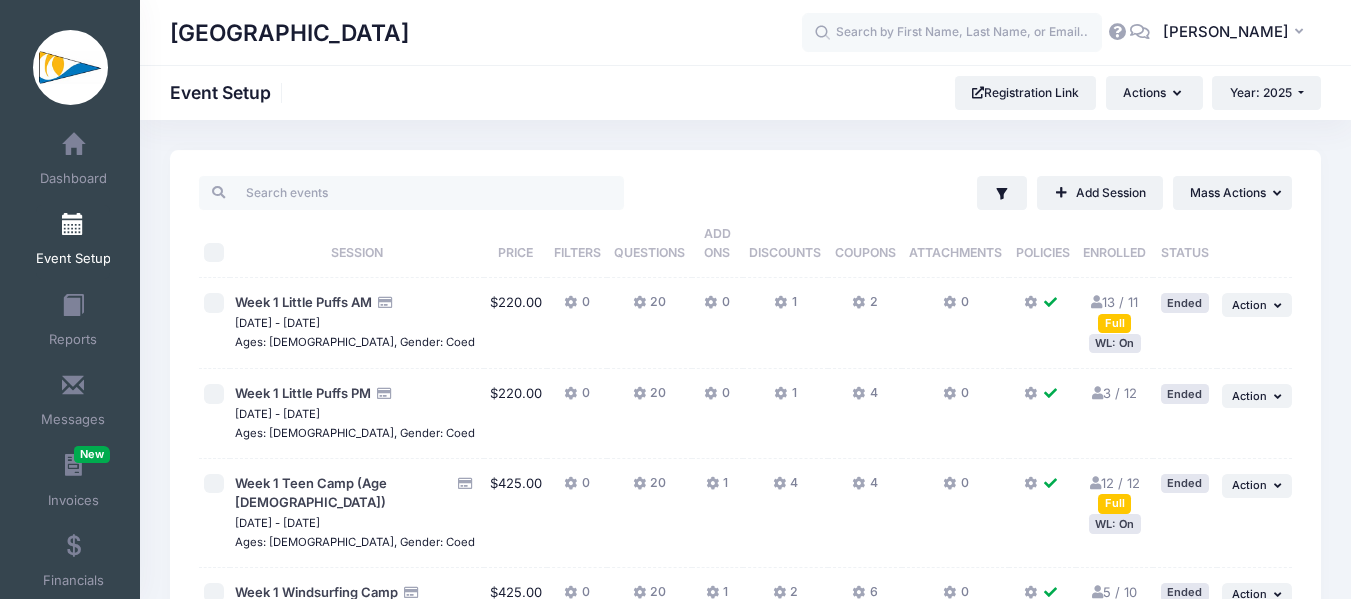 scroll, scrollTop: 4000, scrollLeft: 0, axis: vertical 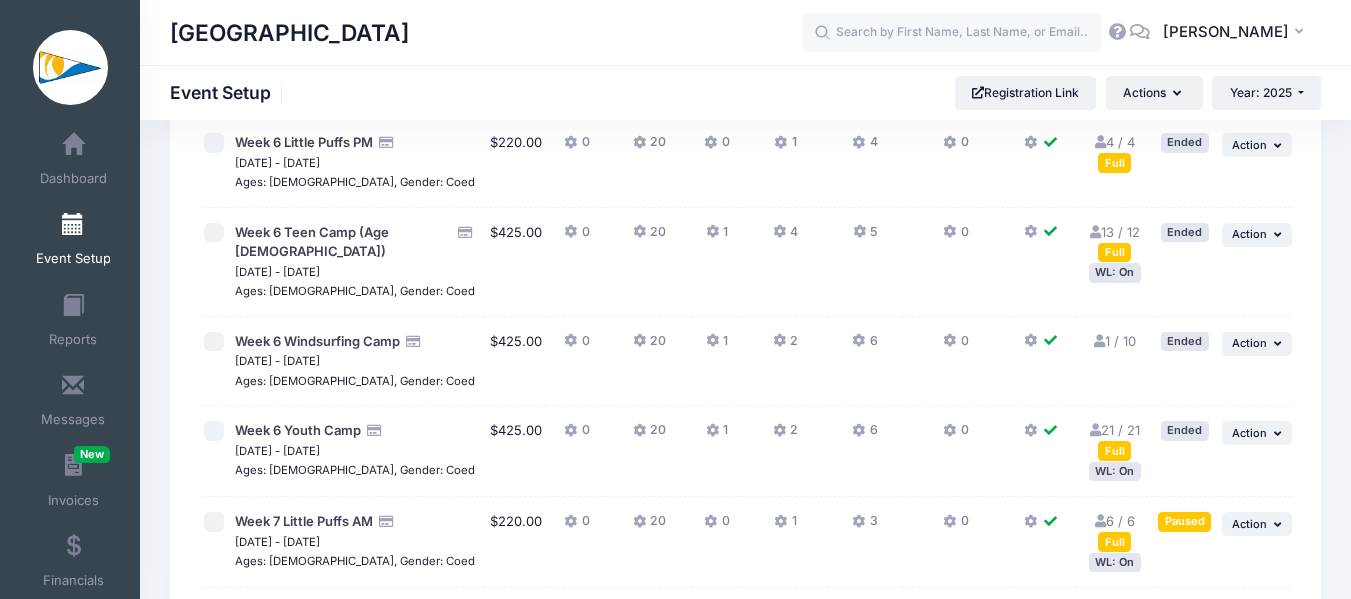 click on "1             / 10
Full" at bounding box center (1115, 341) 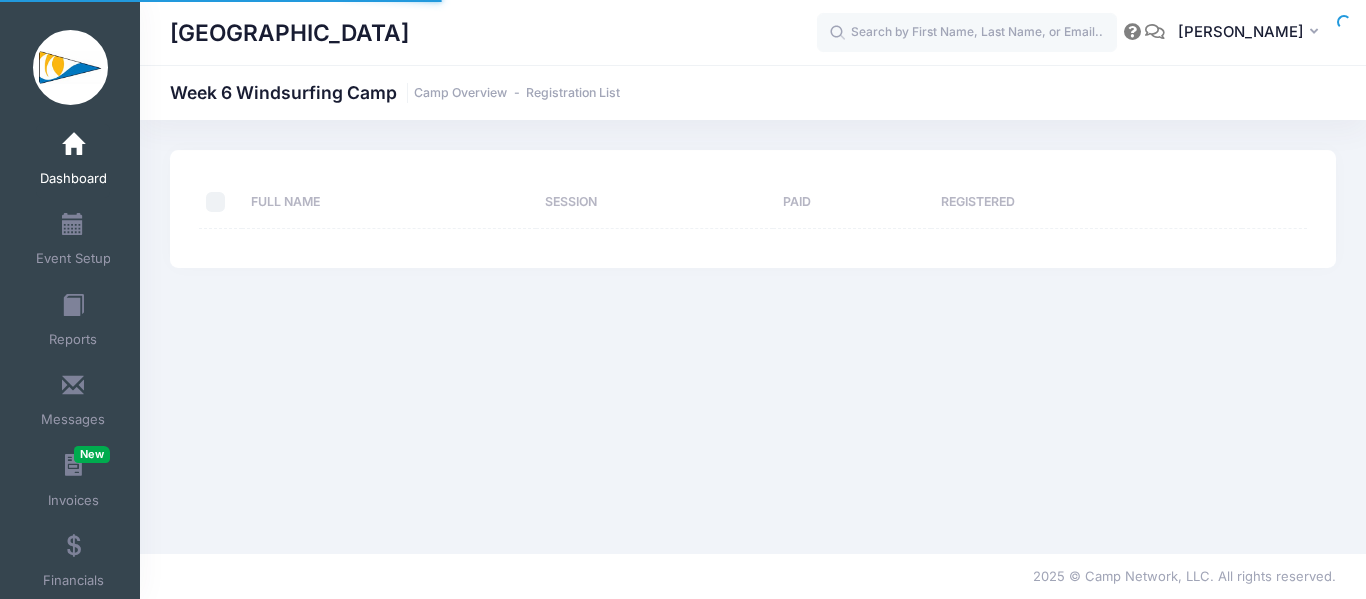 scroll, scrollTop: 0, scrollLeft: 0, axis: both 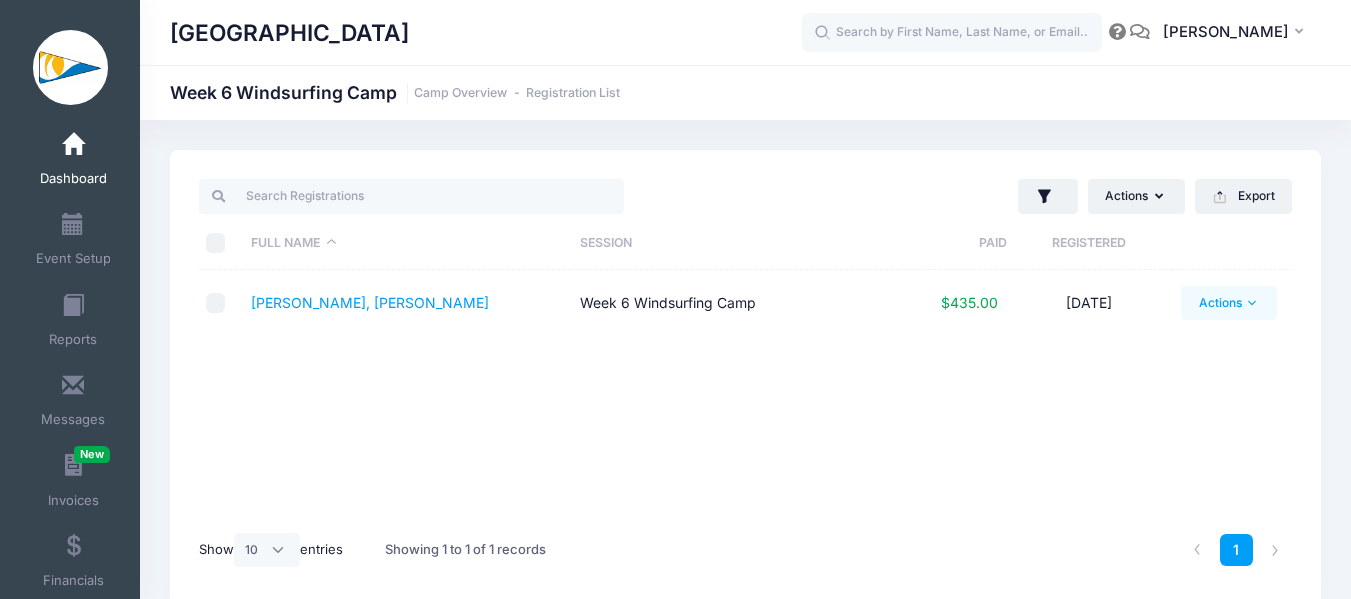 click on "Actions" at bounding box center [1228, 303] 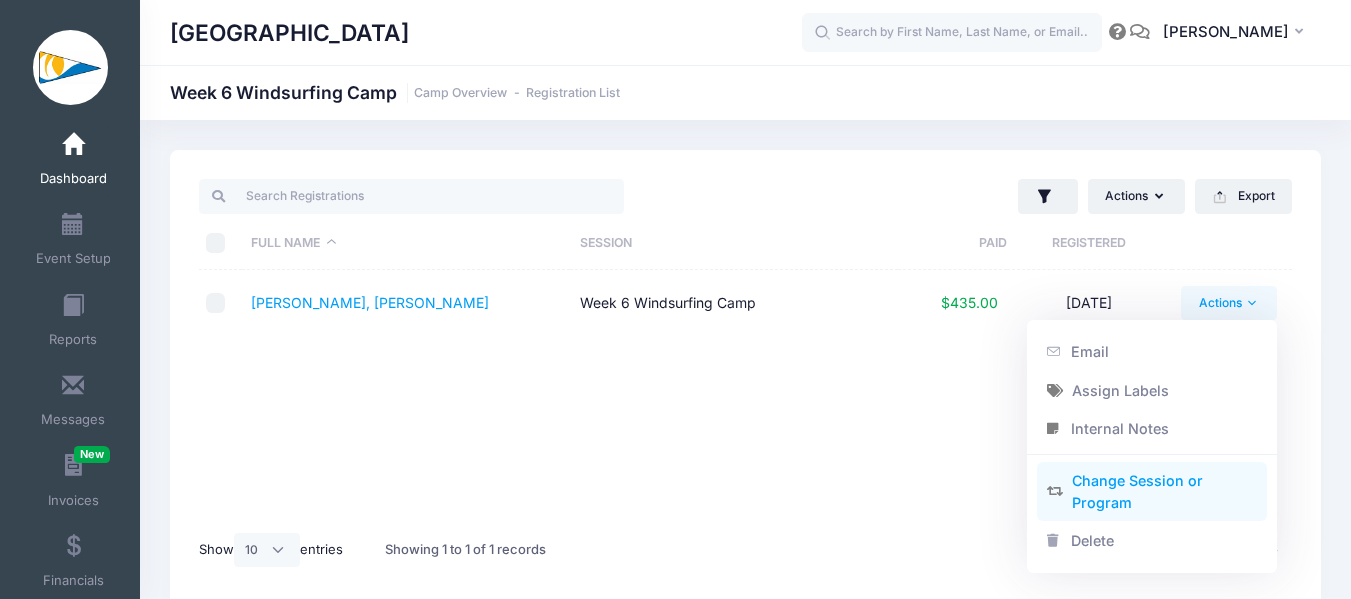 click on "Change Session or Program" at bounding box center (1152, 492) 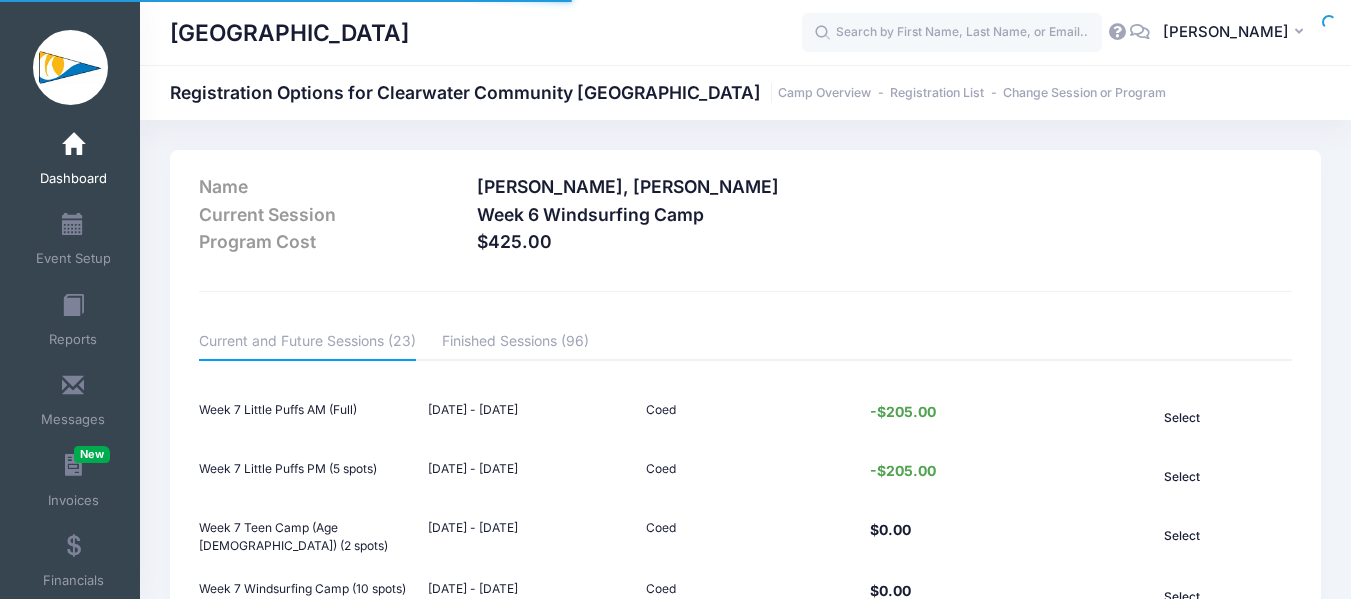 scroll, scrollTop: 0, scrollLeft: 0, axis: both 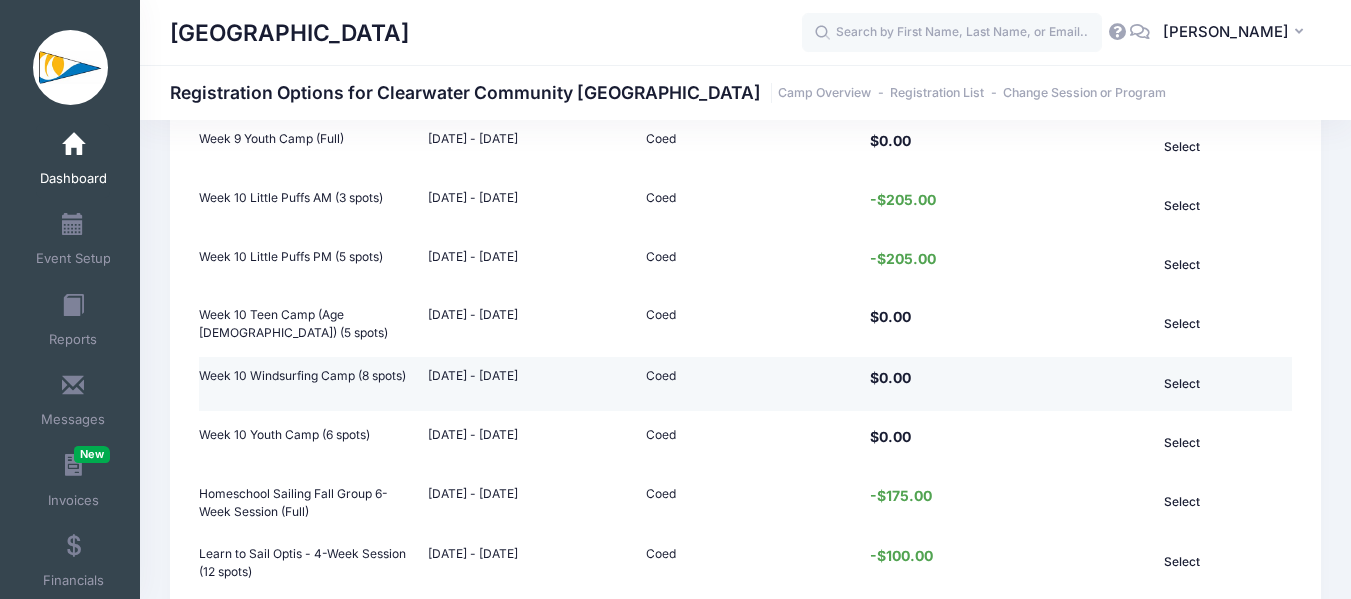 click on "Select" at bounding box center (1182, 384) 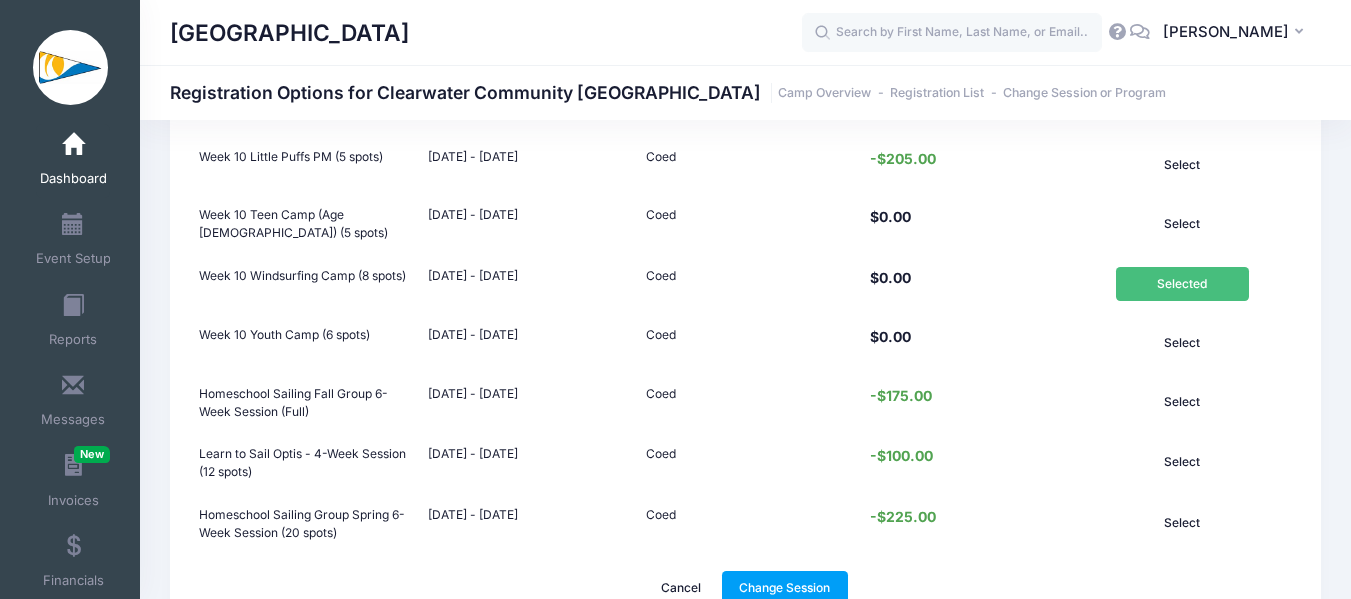 scroll, scrollTop: 1311, scrollLeft: 0, axis: vertical 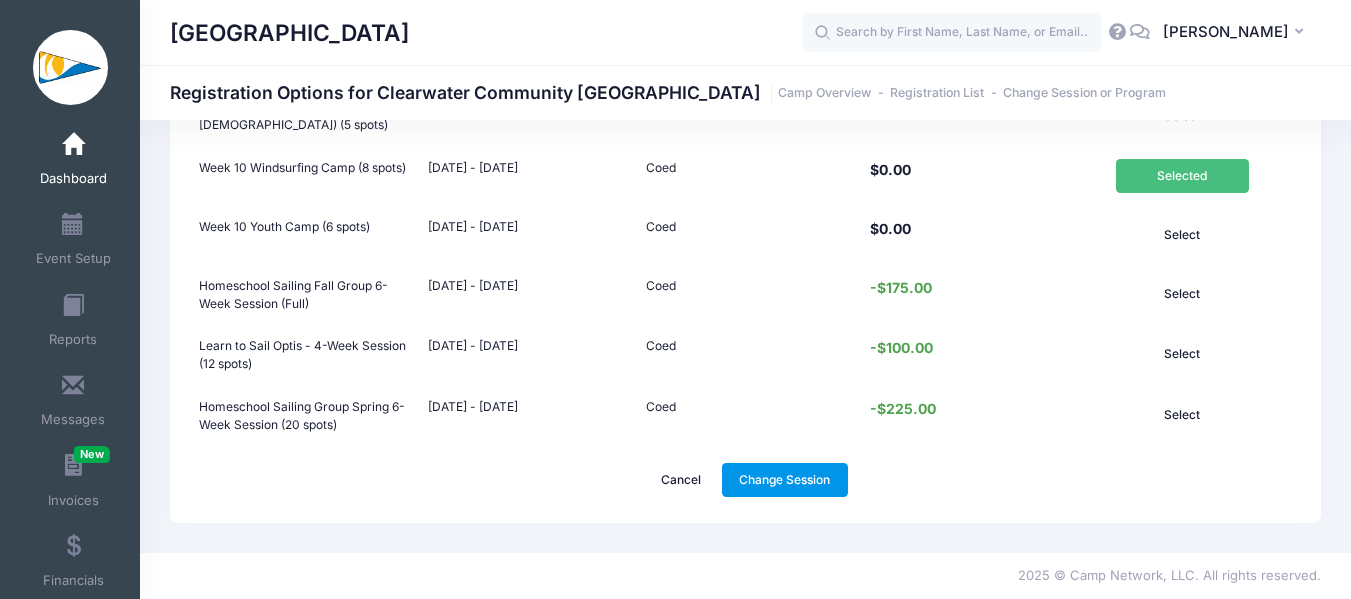click on "Change Session" at bounding box center [785, 480] 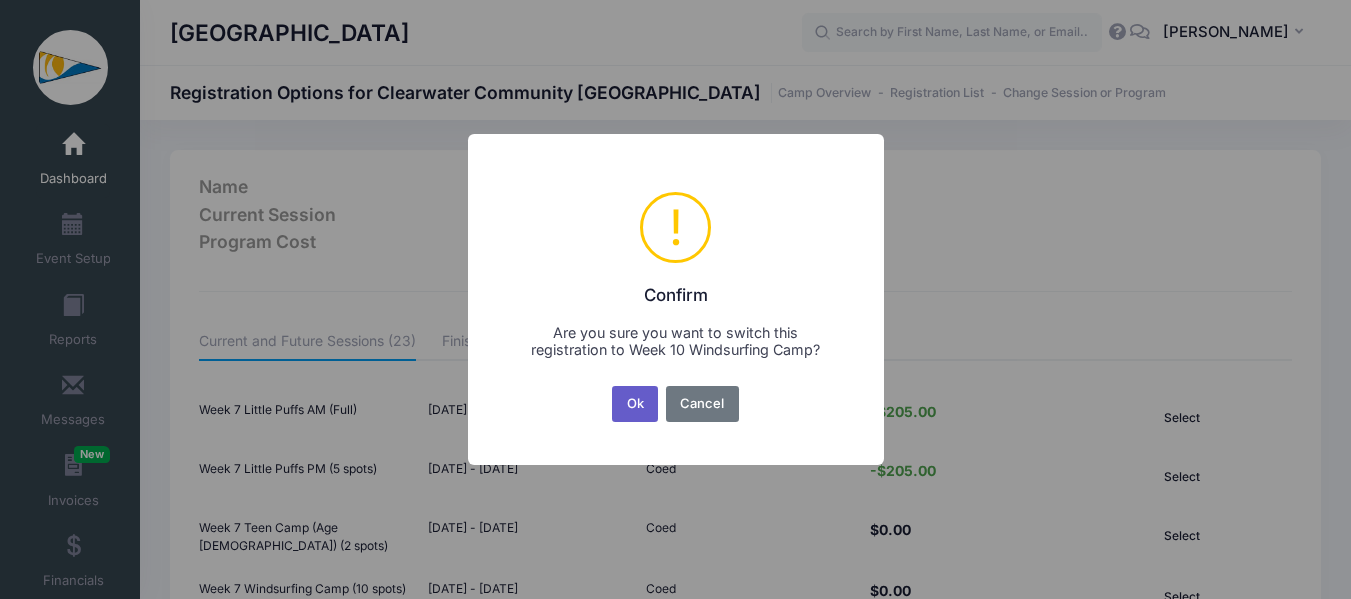 click on "Ok" at bounding box center [635, 404] 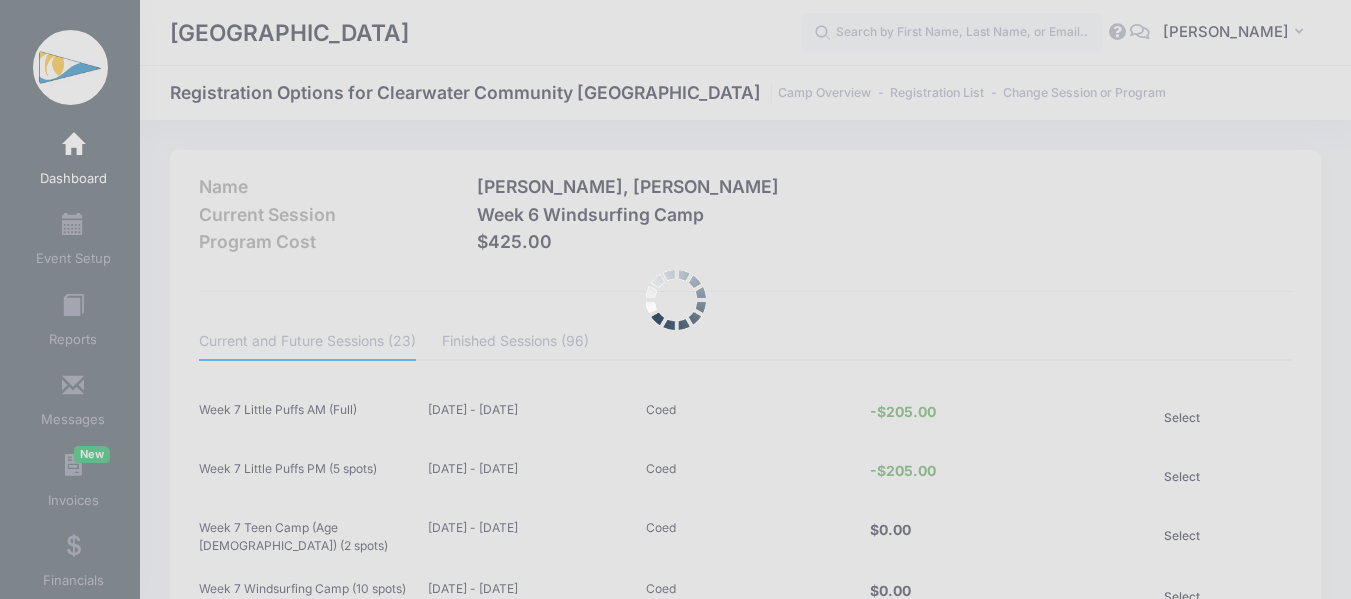 scroll, scrollTop: 1311, scrollLeft: 0, axis: vertical 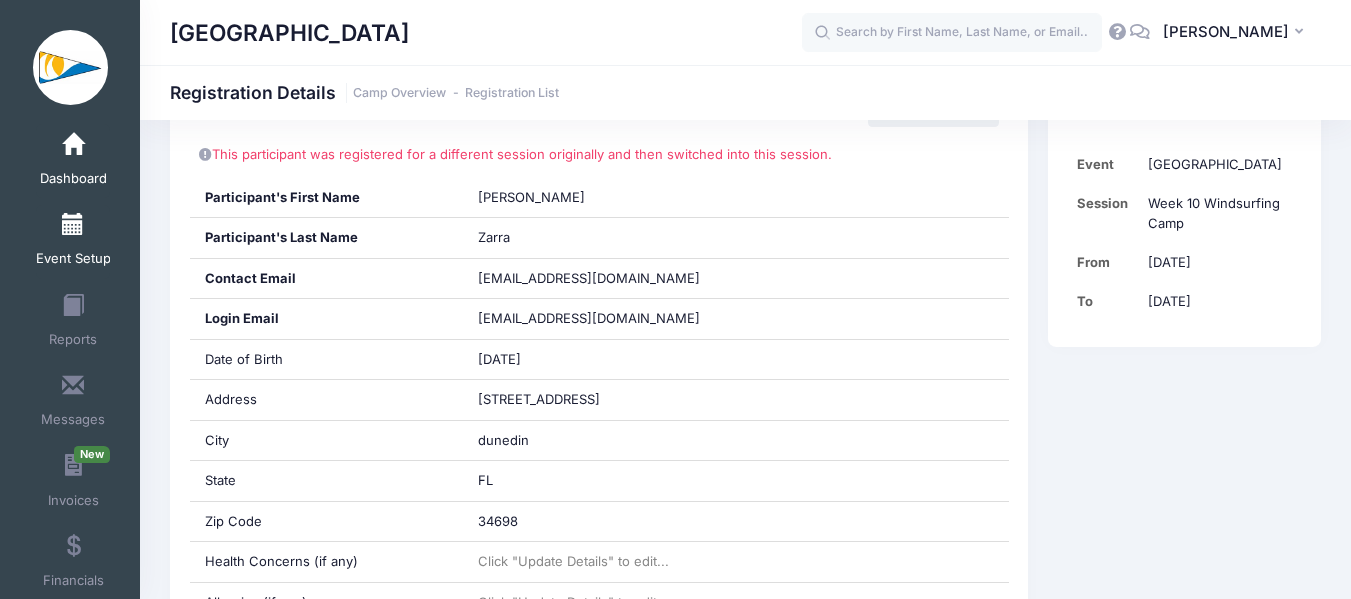 click on "Event Setup" at bounding box center [73, 242] 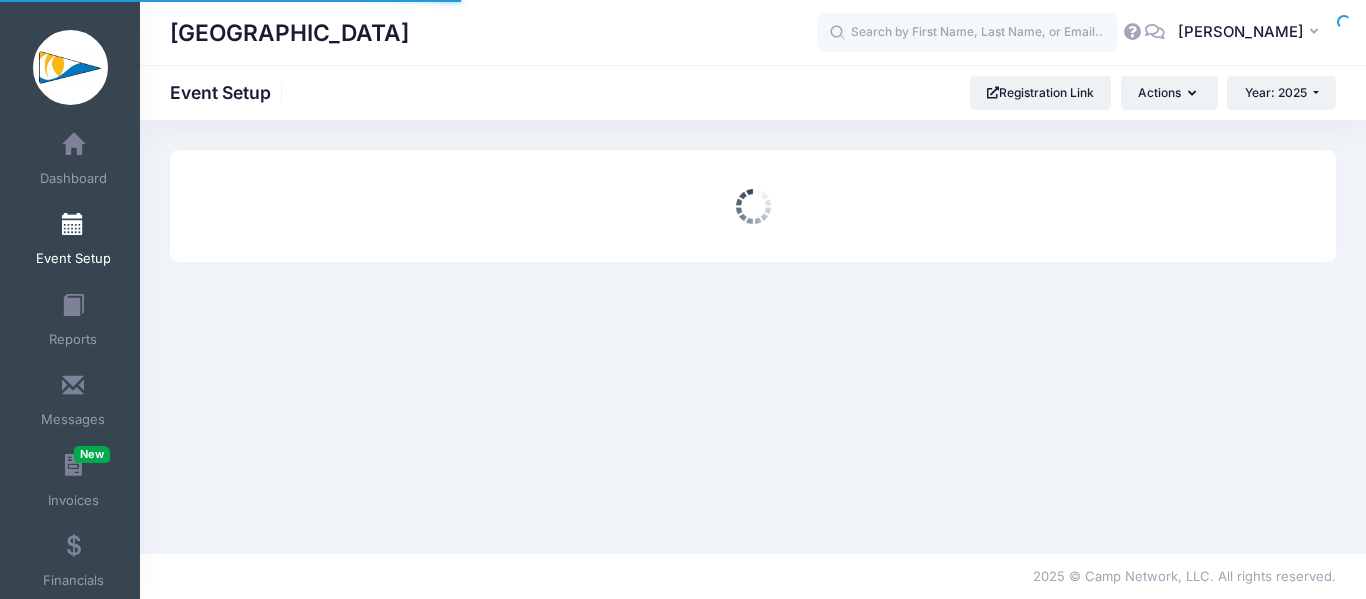 scroll, scrollTop: 0, scrollLeft: 0, axis: both 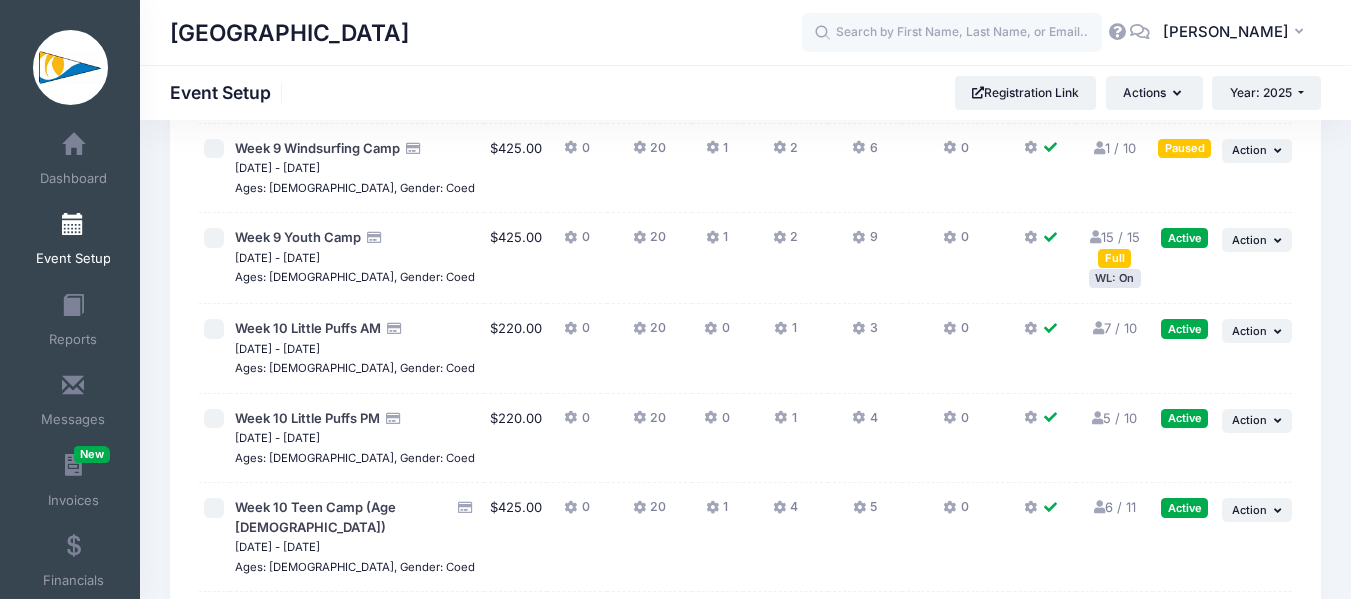 click on "3             / 10
Full" at bounding box center (1114, 616) 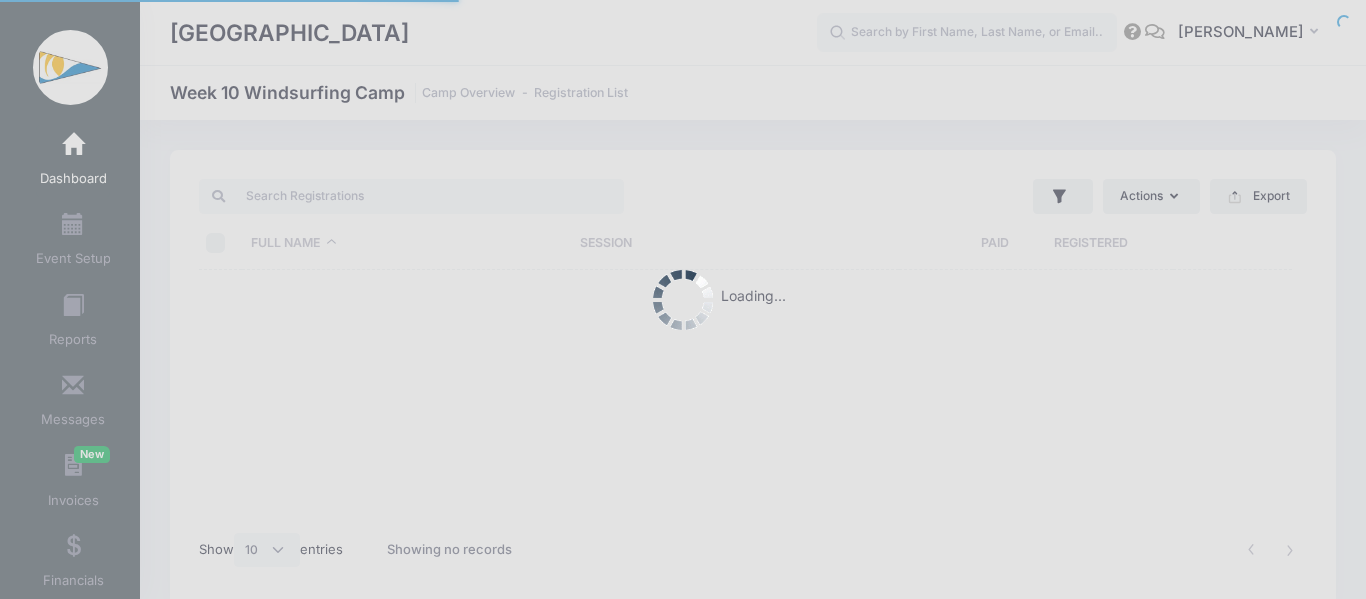 select on "10" 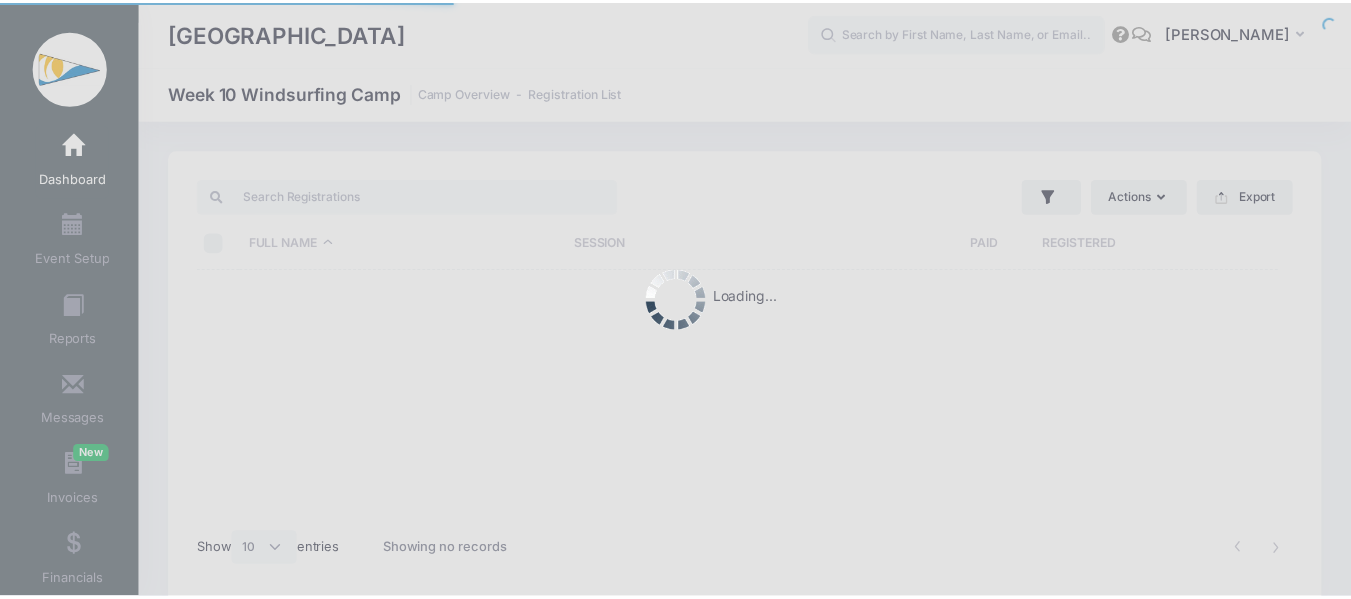 scroll, scrollTop: 0, scrollLeft: 0, axis: both 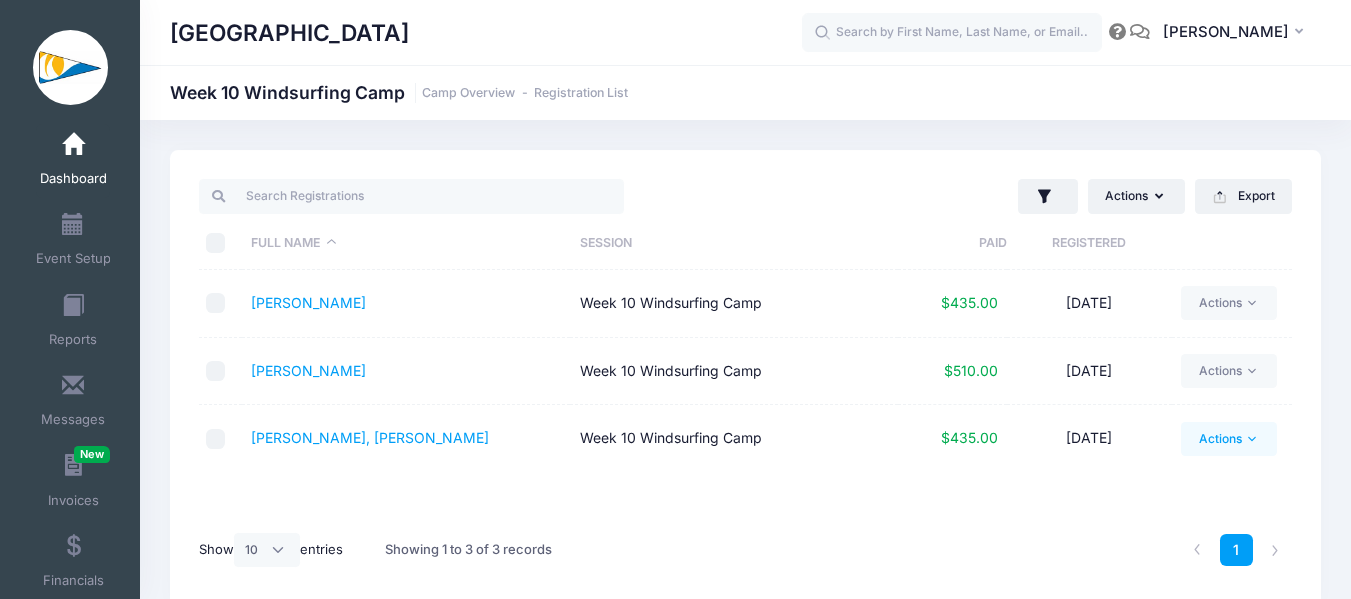 click 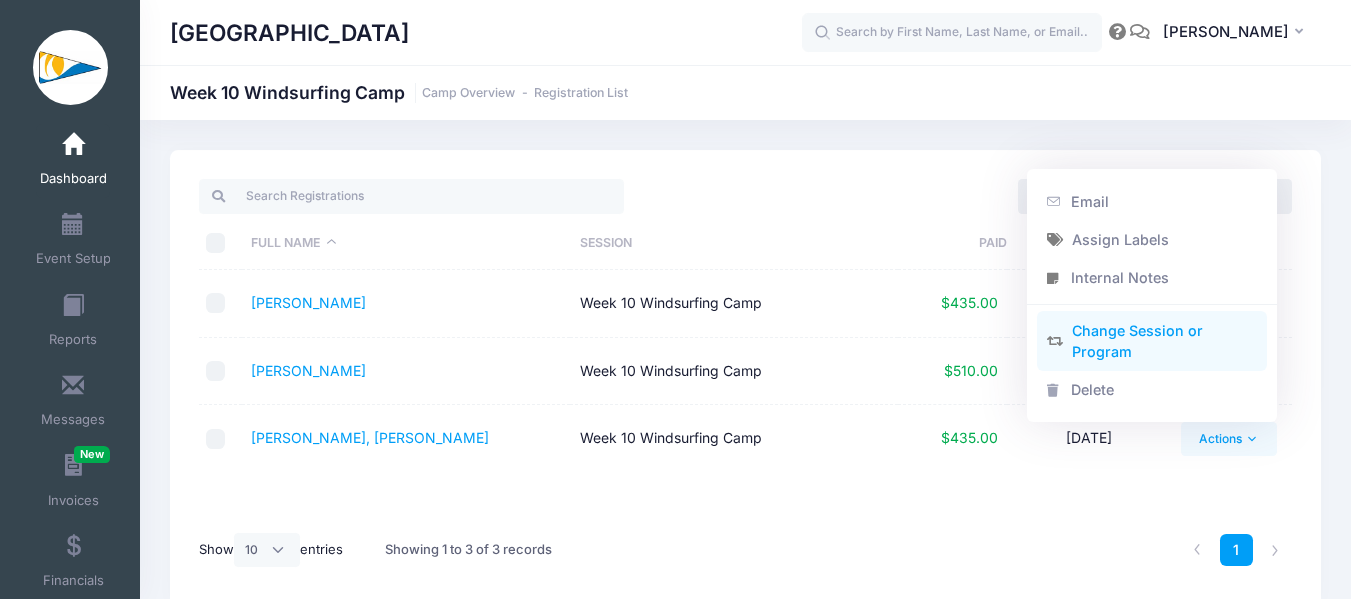 click on "Change Session or Program" at bounding box center (1152, 341) 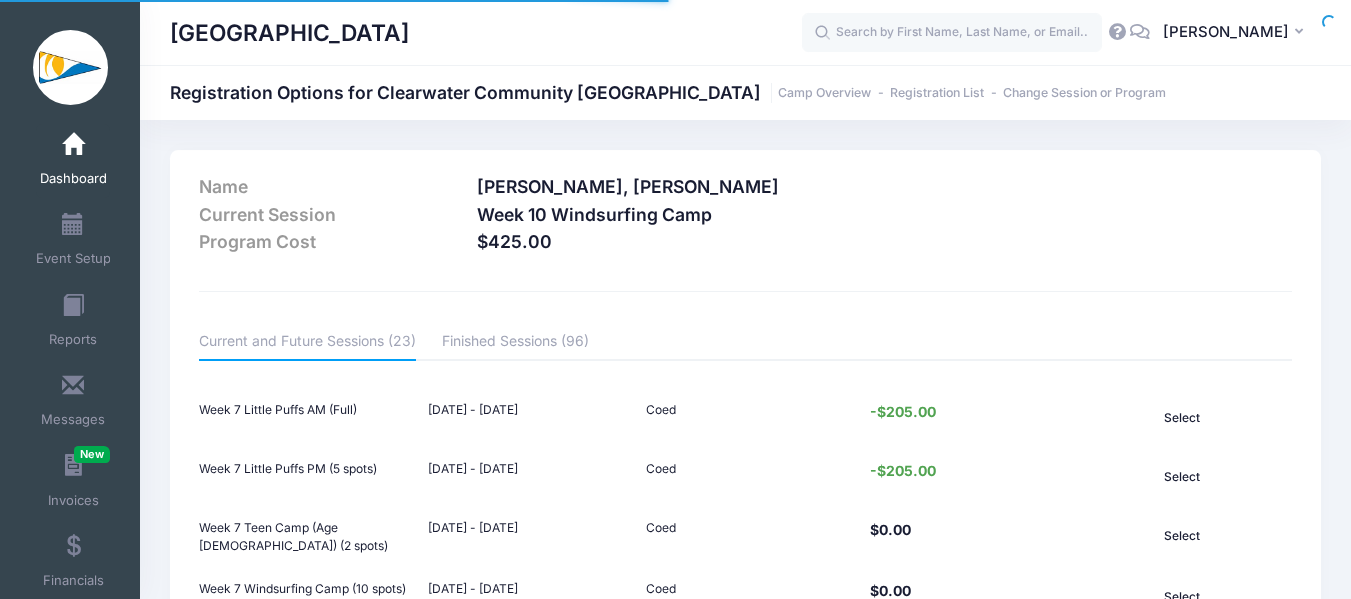 scroll, scrollTop: 0, scrollLeft: 0, axis: both 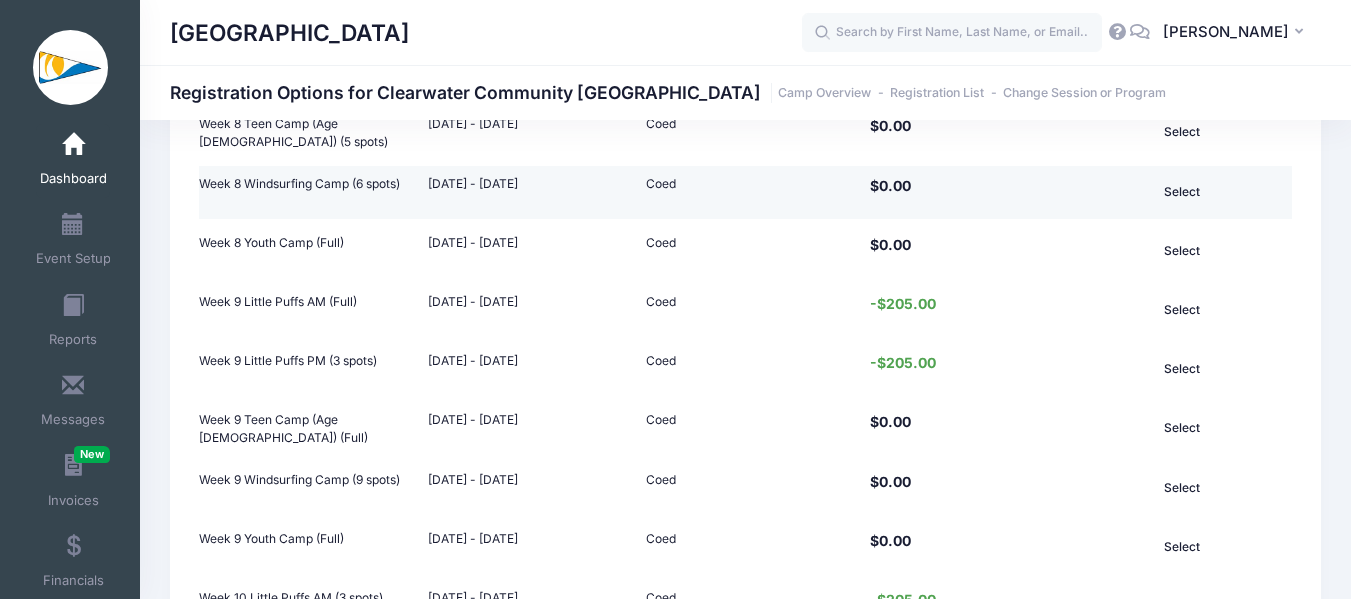 click on "Select" at bounding box center [1182, 192] 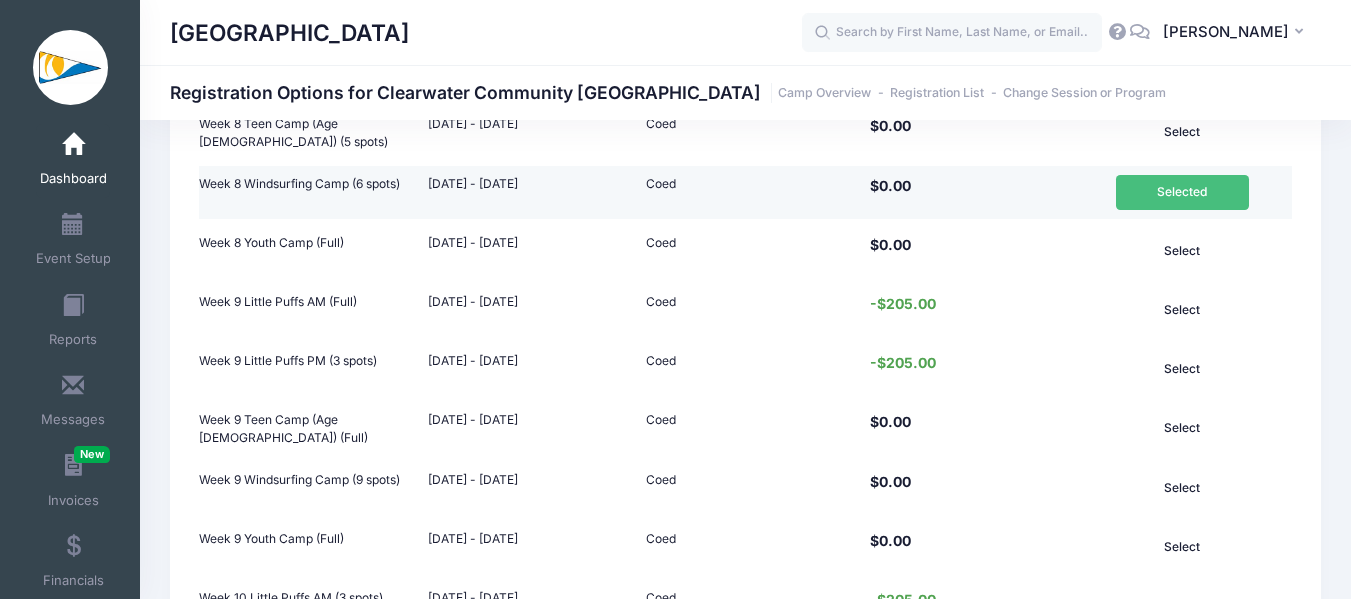 click on "Selected" at bounding box center [1182, 192] 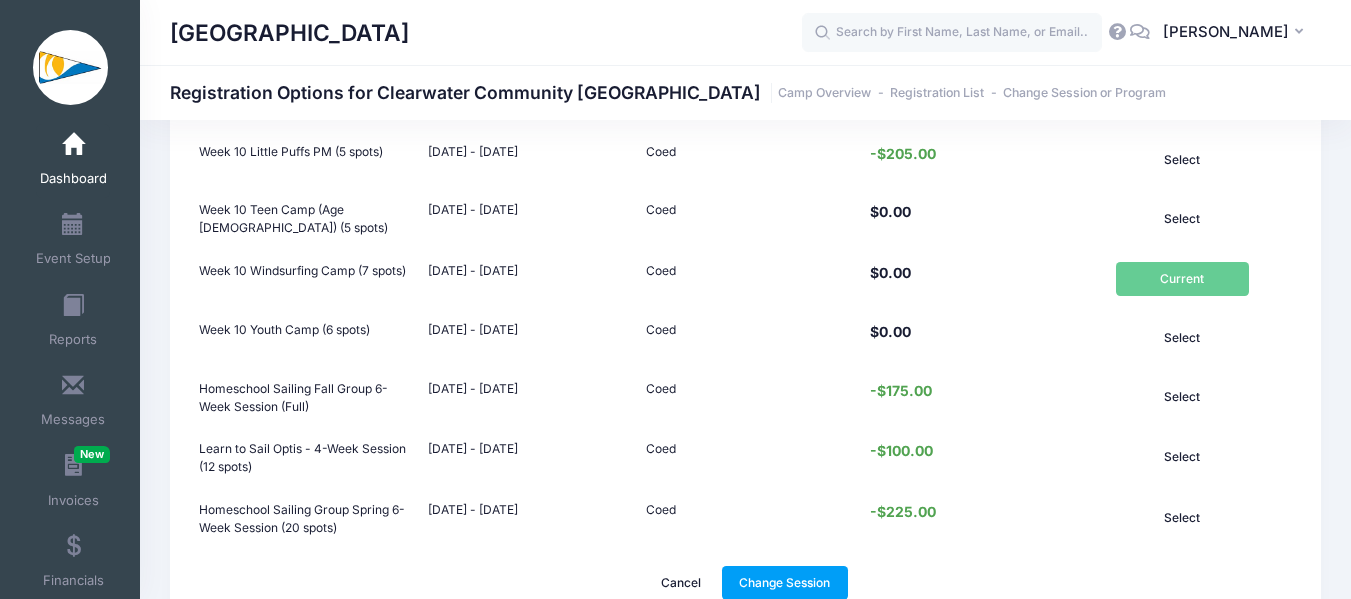 scroll, scrollTop: 1311, scrollLeft: 0, axis: vertical 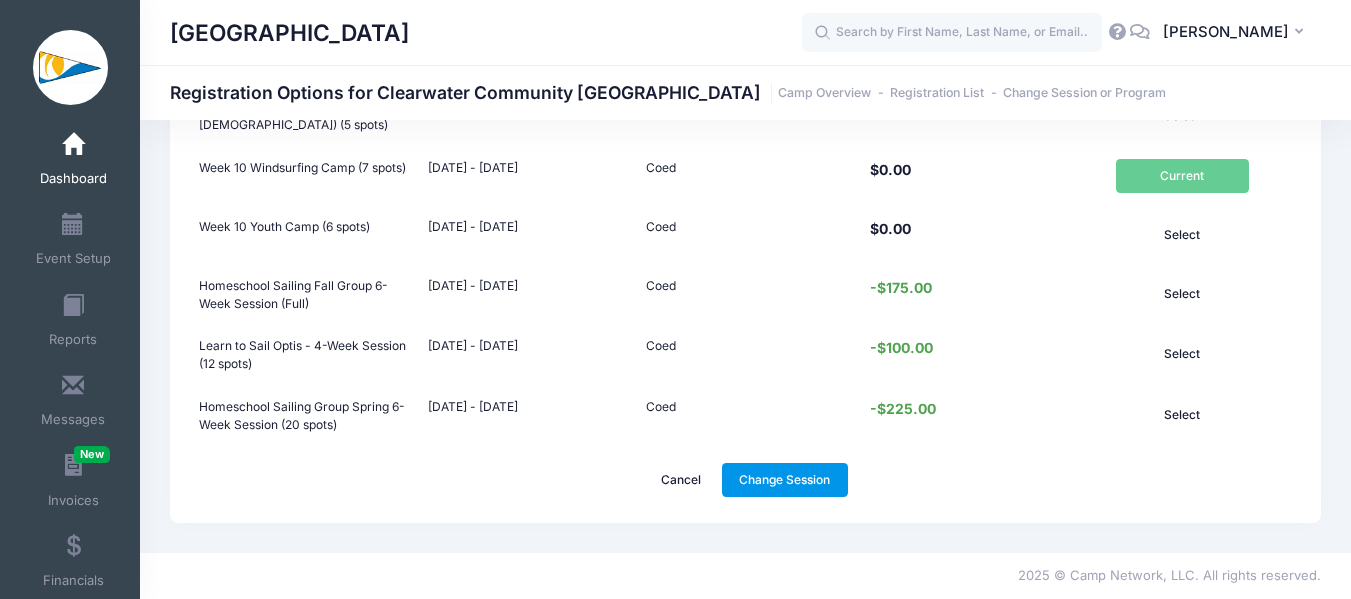 click on "Change Session" at bounding box center [785, 480] 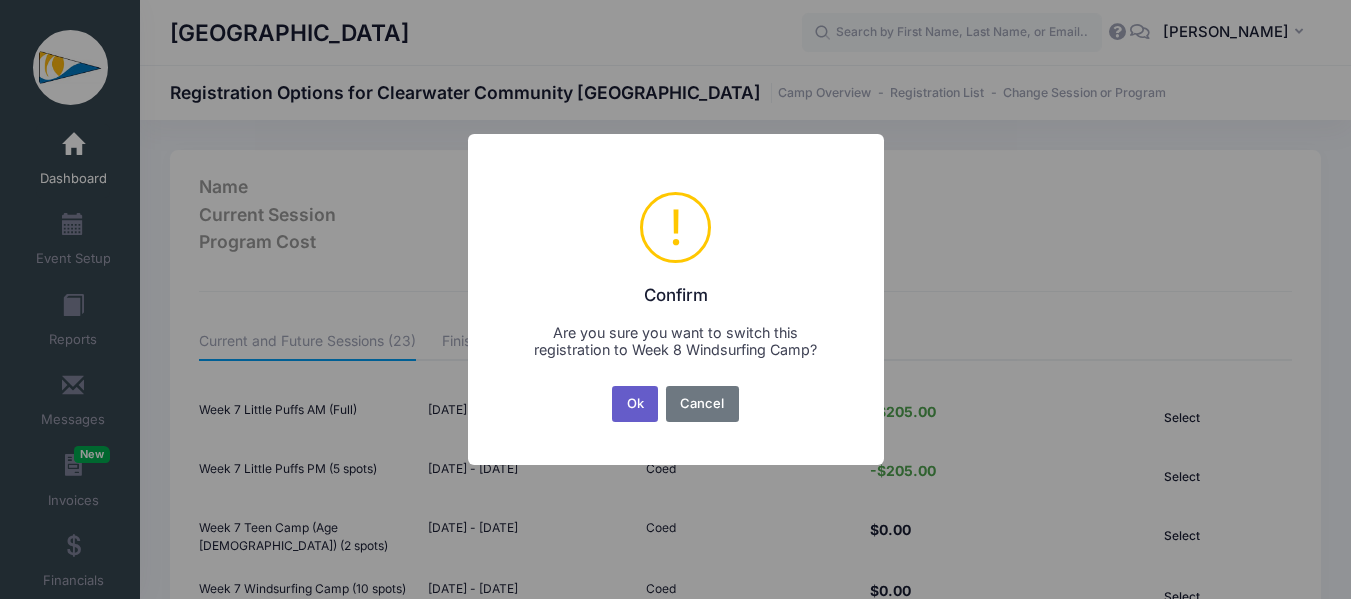 click on "Ok" at bounding box center (635, 404) 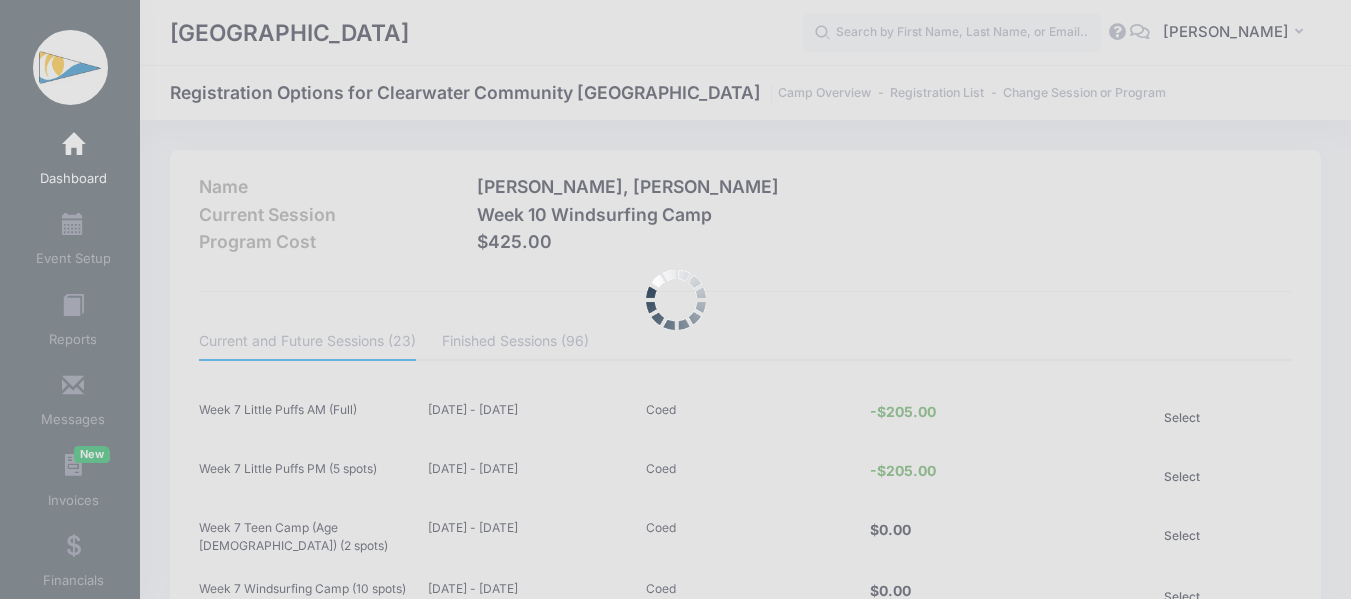 scroll, scrollTop: 1311, scrollLeft: 0, axis: vertical 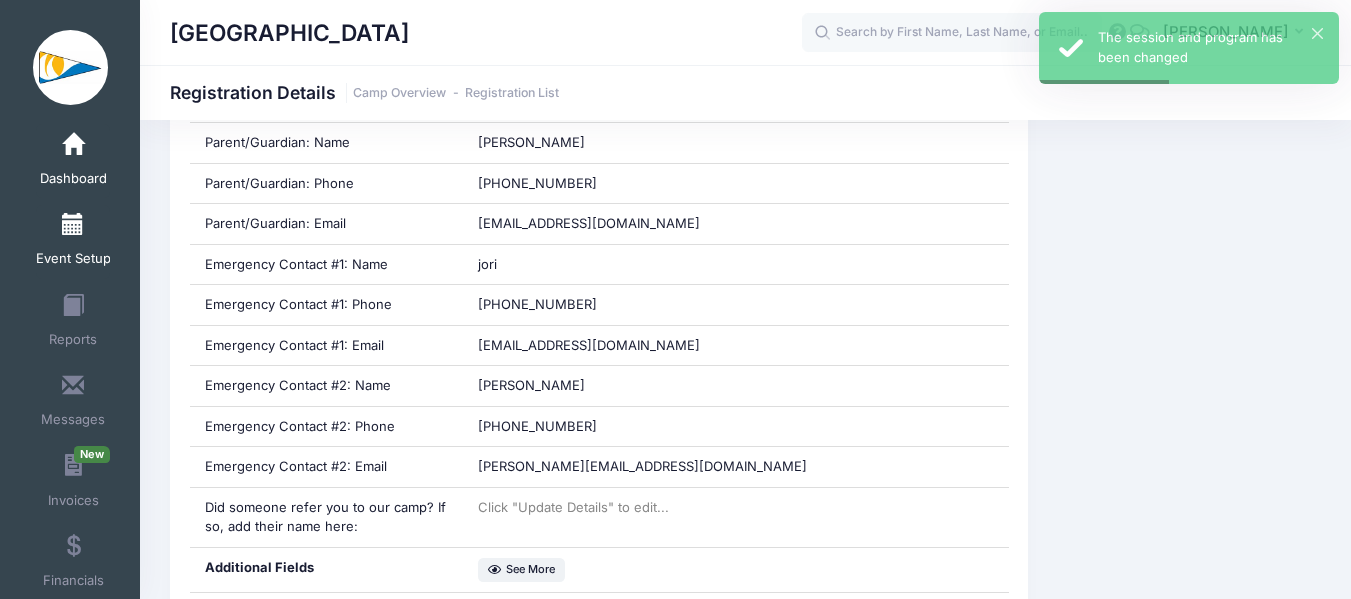 click on "Event Setup" at bounding box center [73, 242] 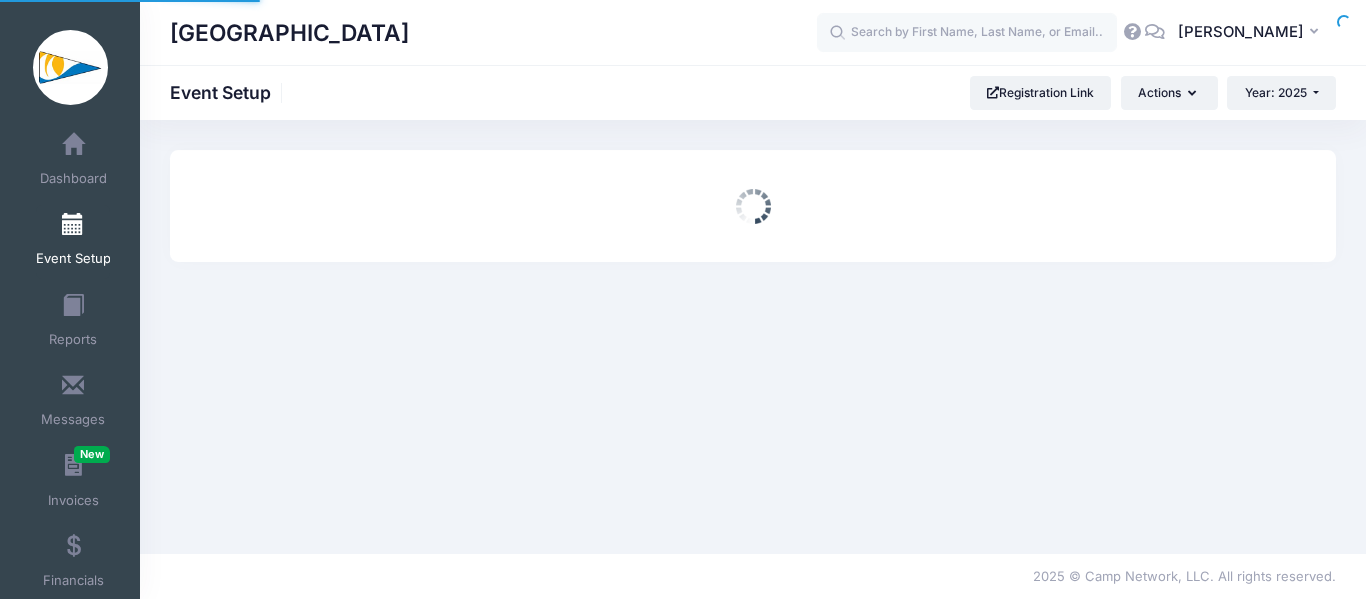 scroll, scrollTop: 0, scrollLeft: 0, axis: both 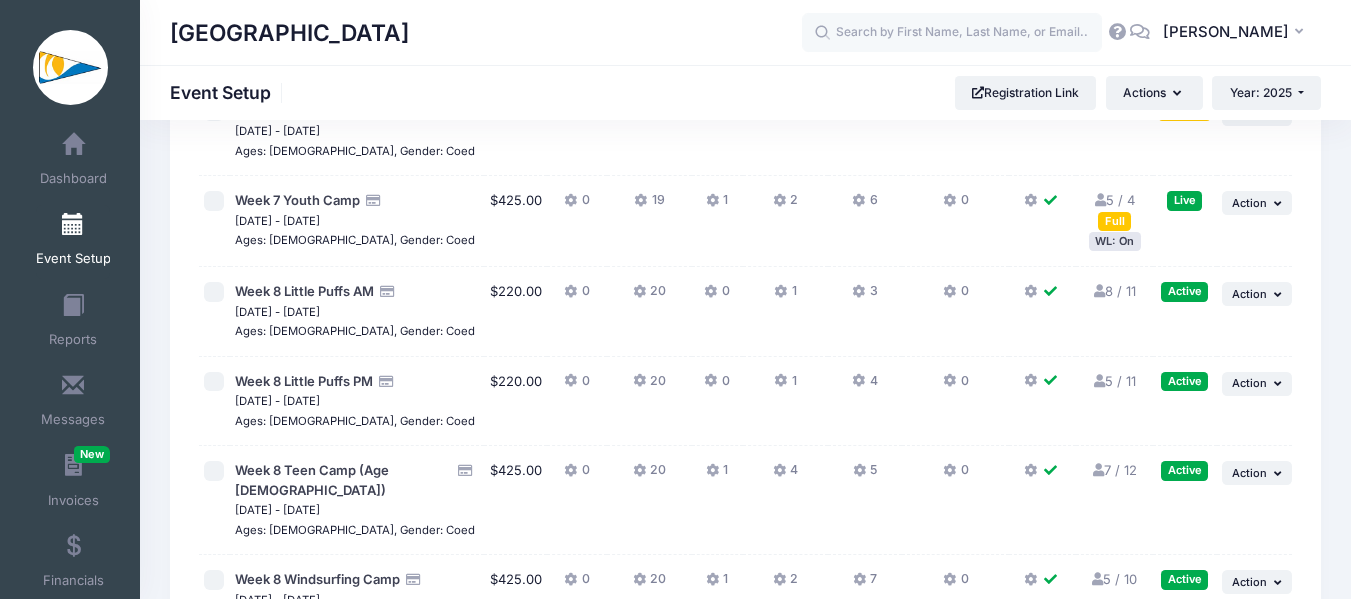 click on "5             / 10
Full" at bounding box center [1114, 579] 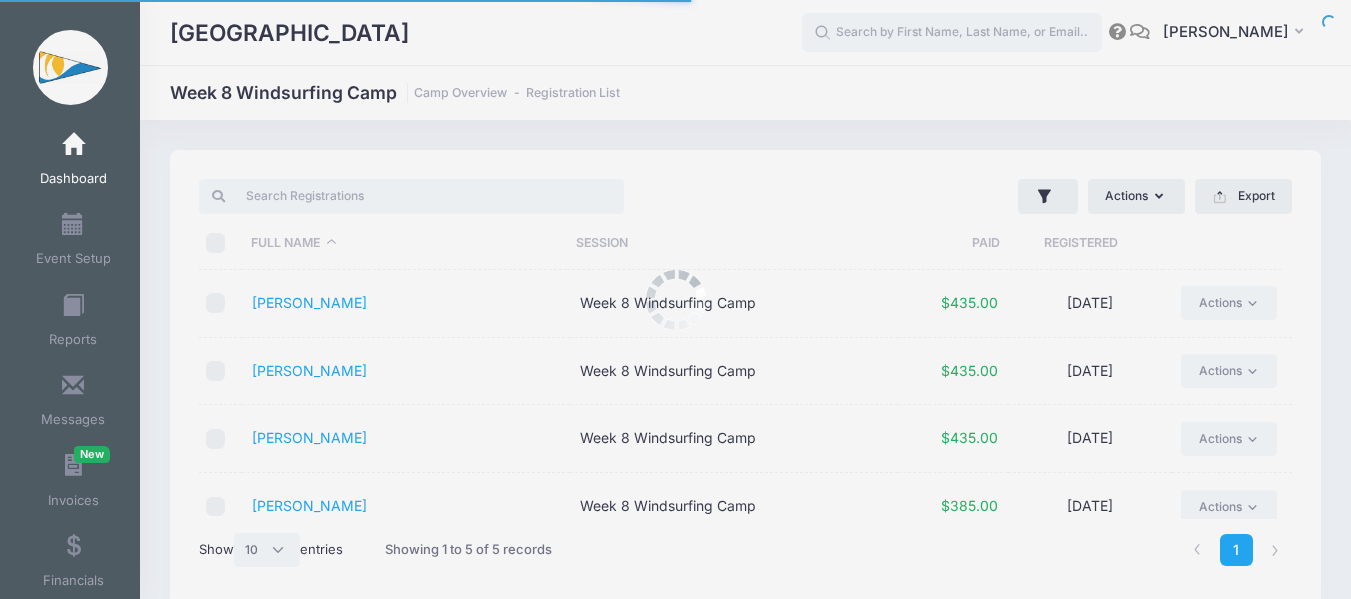 select on "10" 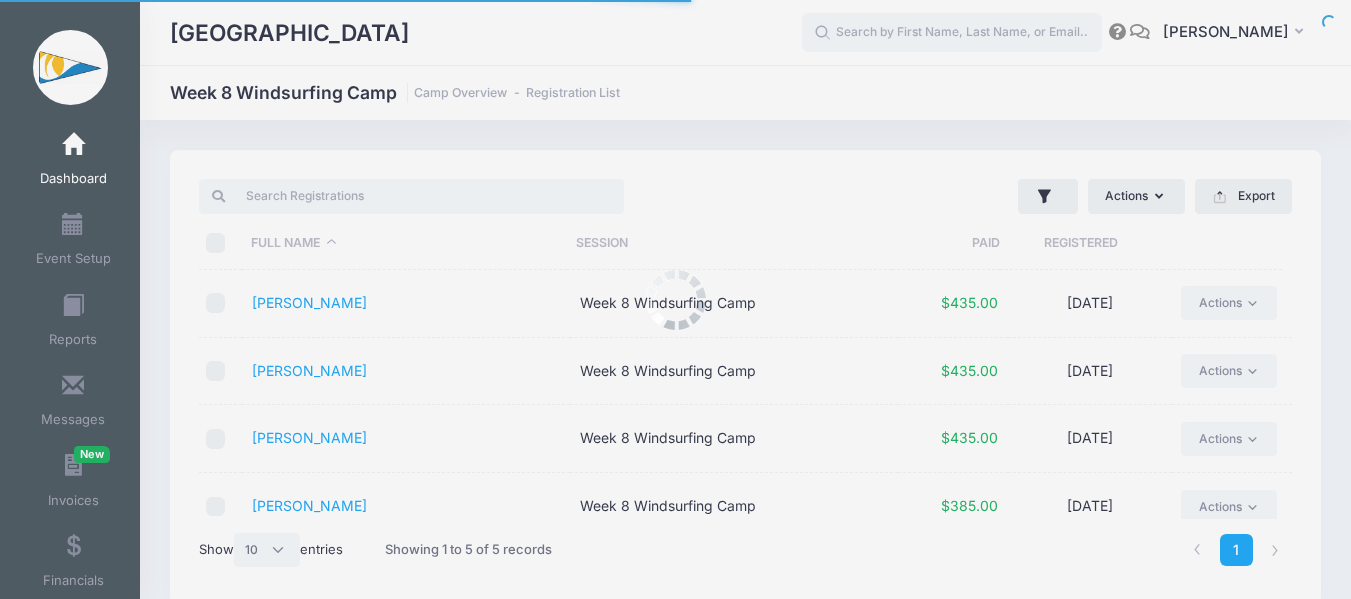 scroll, scrollTop: 0, scrollLeft: 0, axis: both 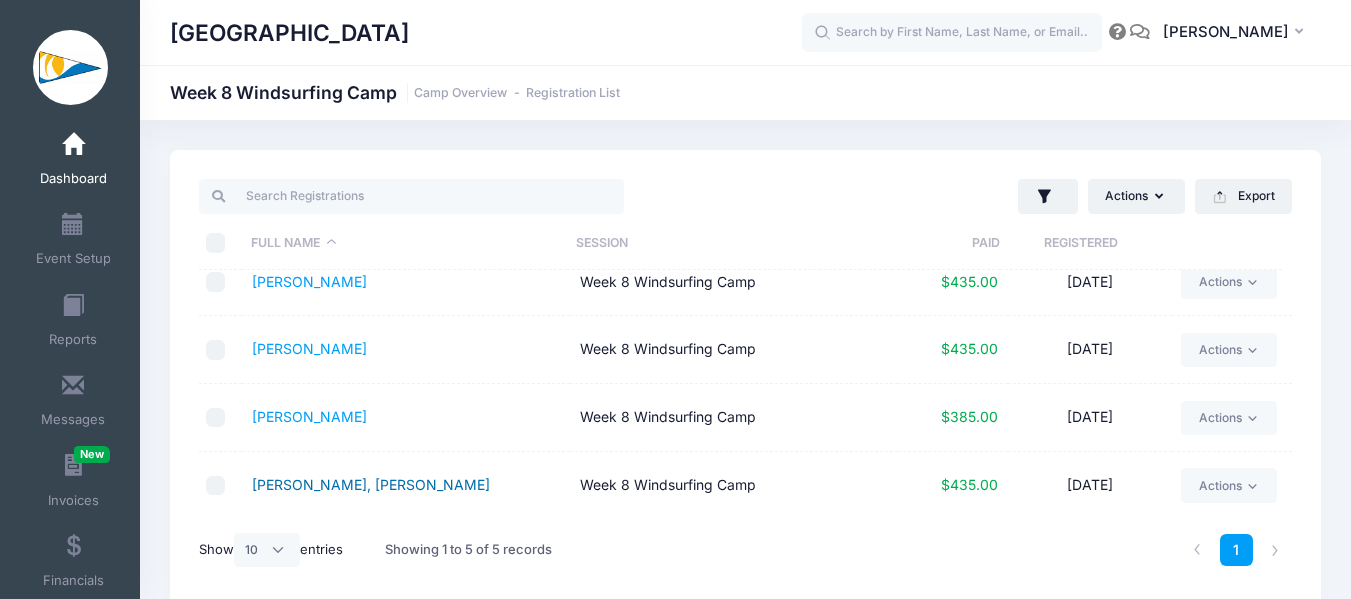 click on "[PERSON_NAME], [PERSON_NAME]" at bounding box center [371, 484] 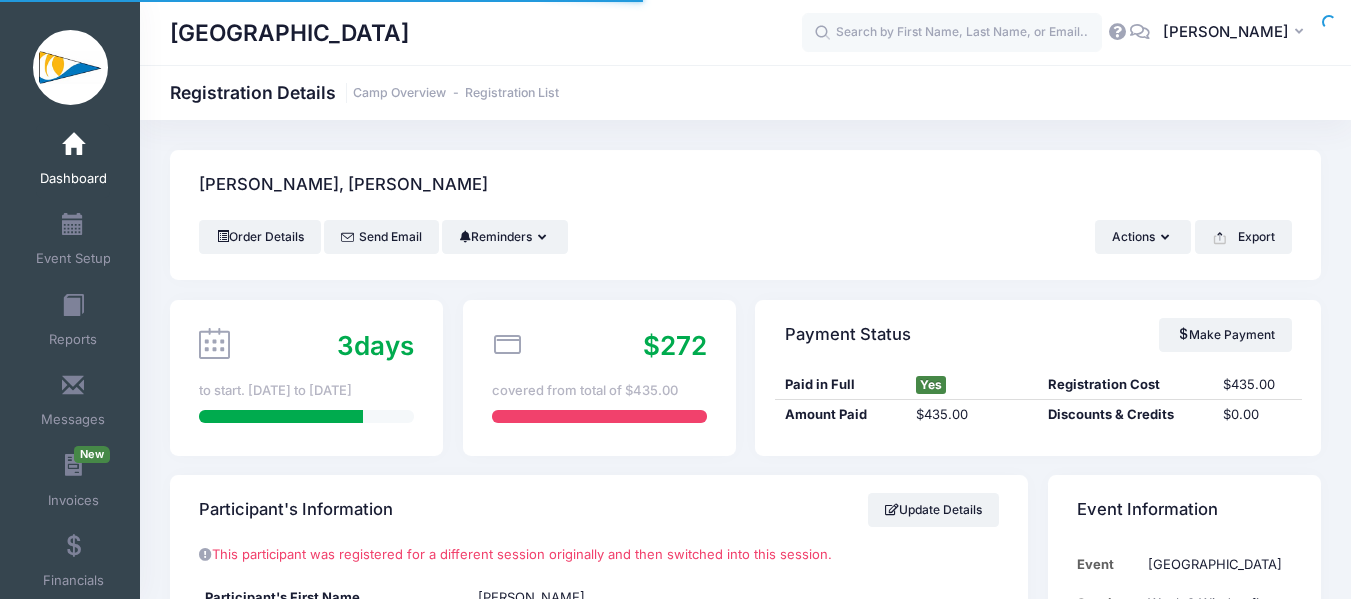 scroll, scrollTop: 0, scrollLeft: 0, axis: both 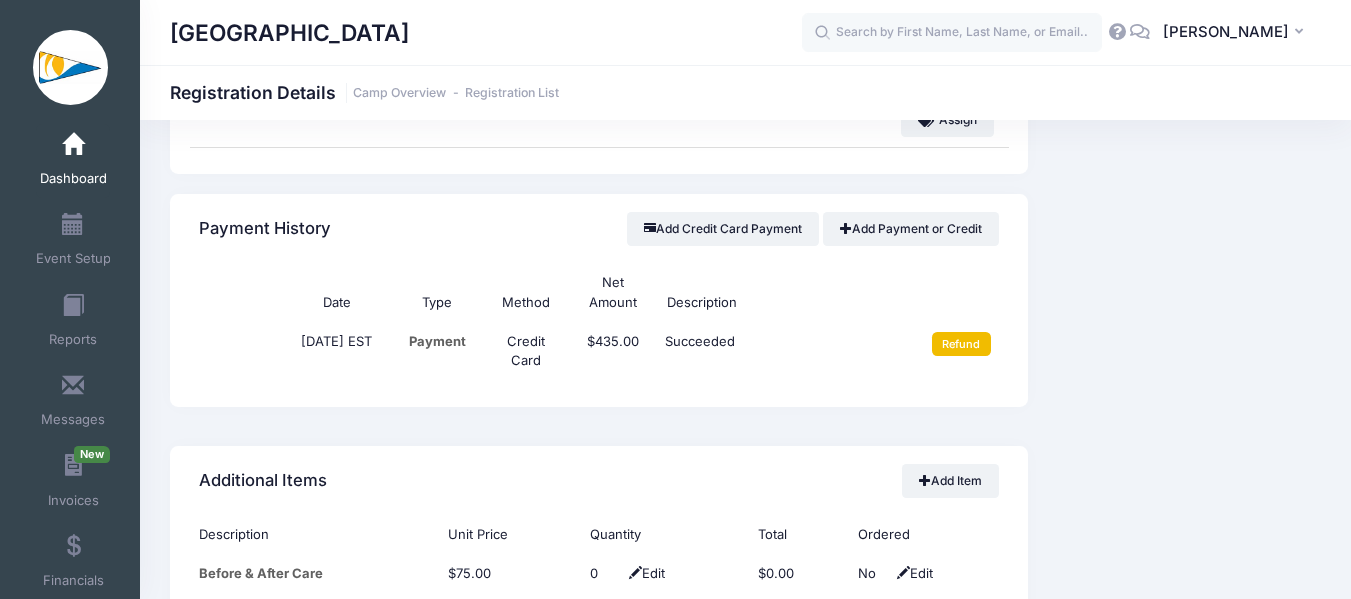 click on "Refund" at bounding box center [961, 344] 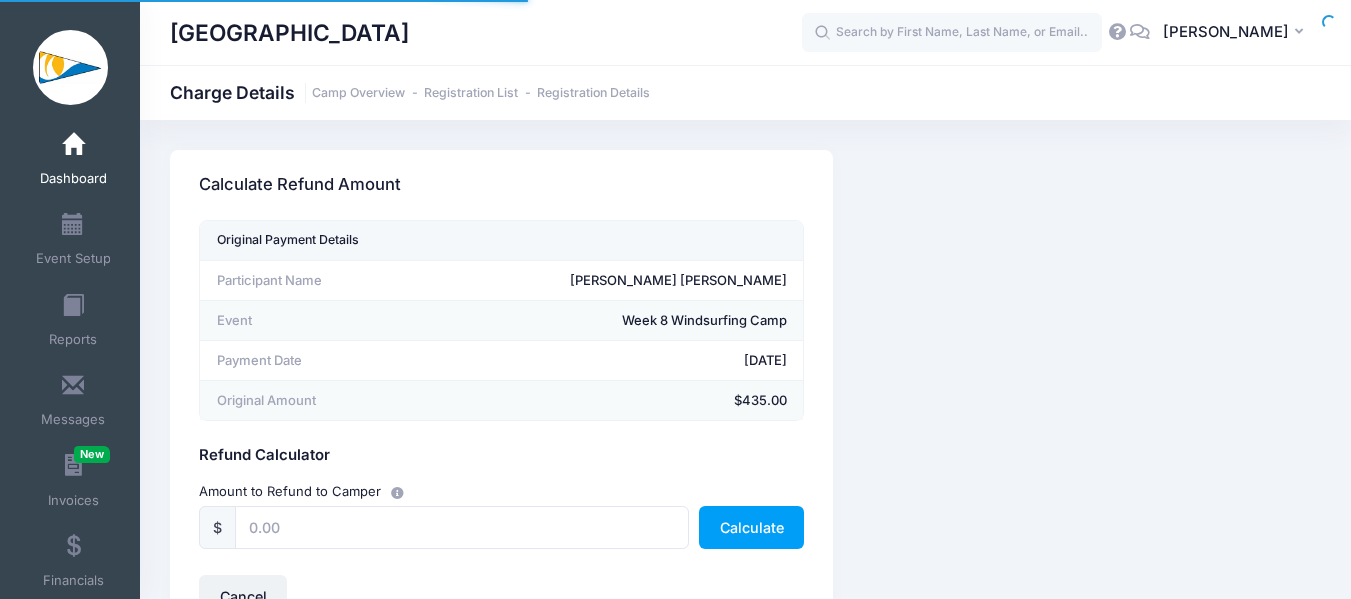 scroll, scrollTop: 0, scrollLeft: 0, axis: both 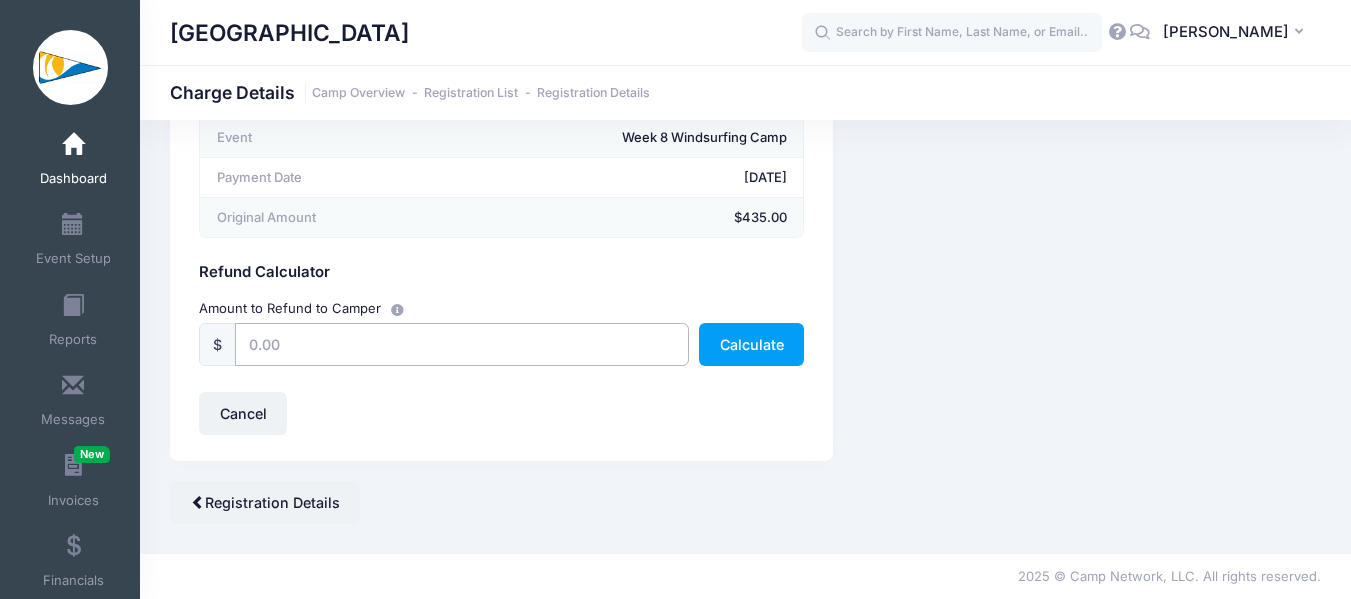 click at bounding box center [462, 344] 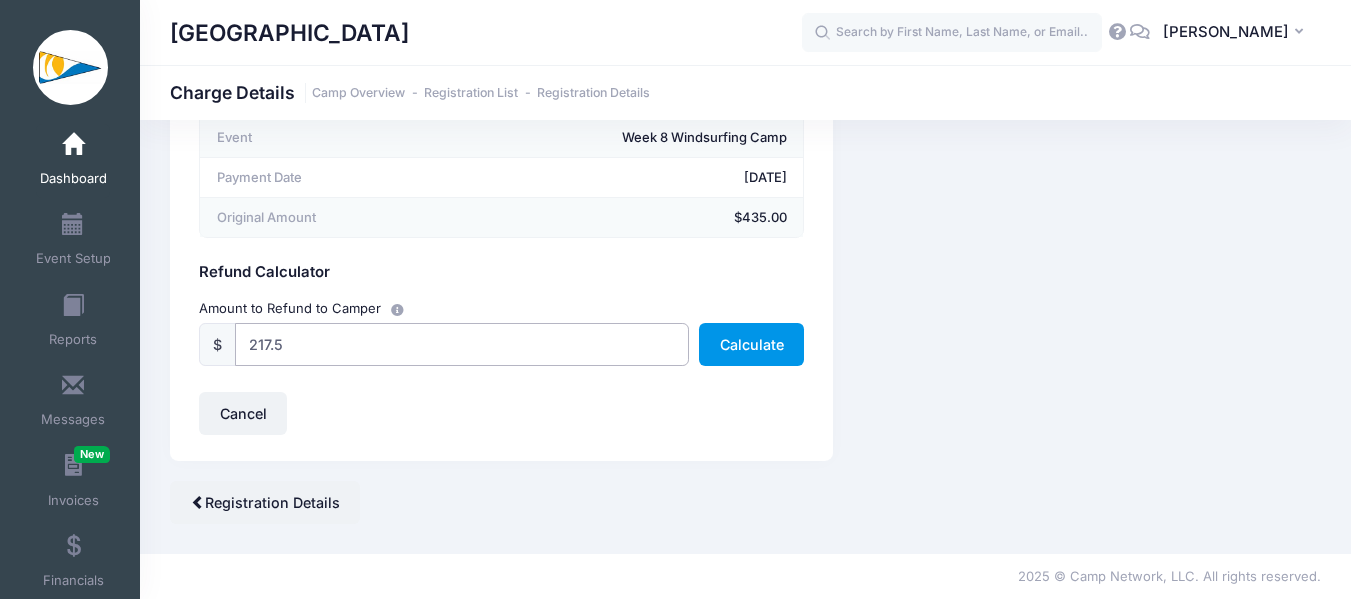 type on "217.5" 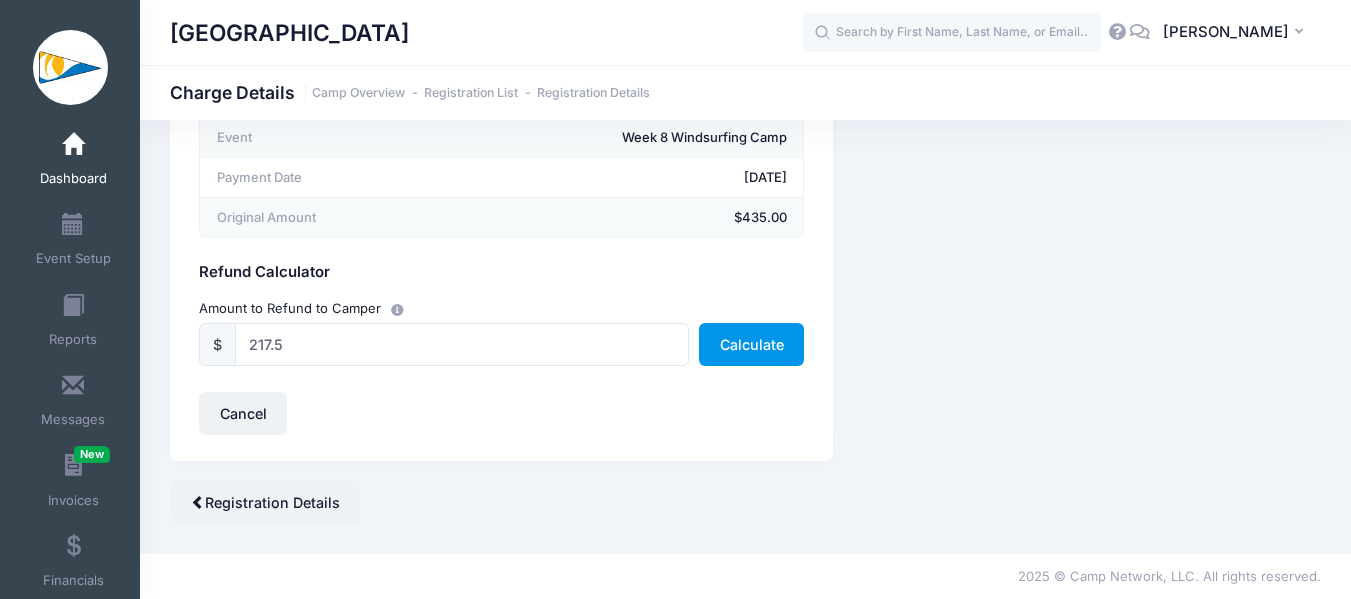 click on "Calculate" at bounding box center (751, 344) 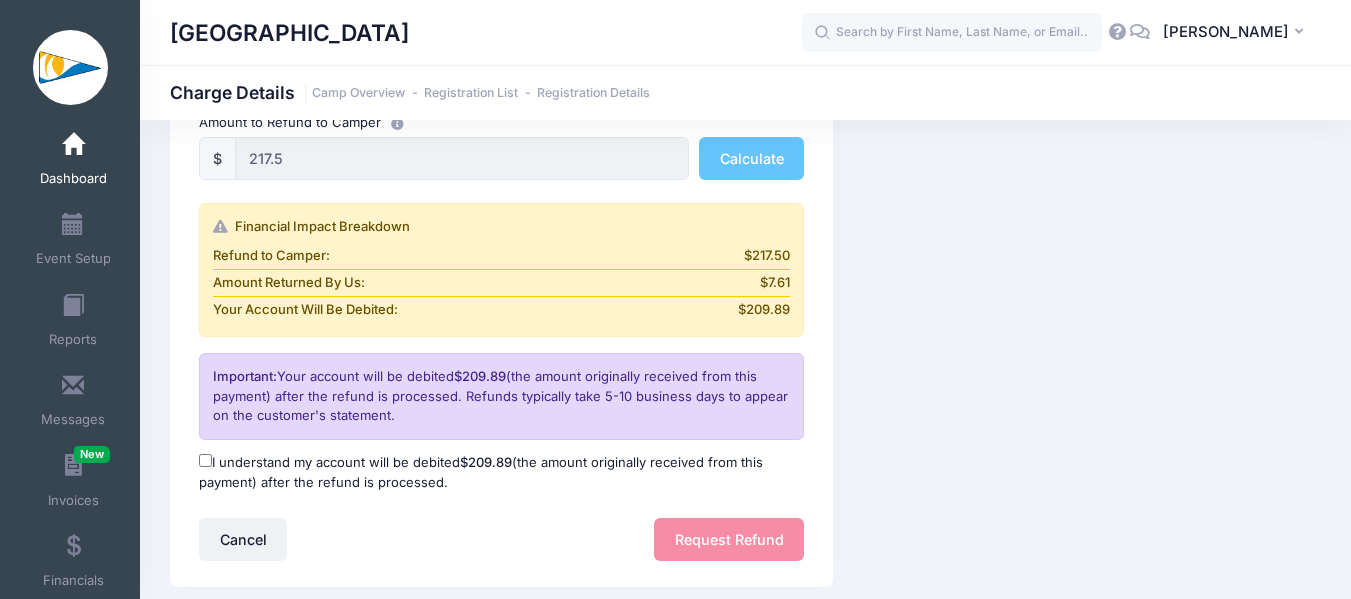 scroll, scrollTop: 495, scrollLeft: 0, axis: vertical 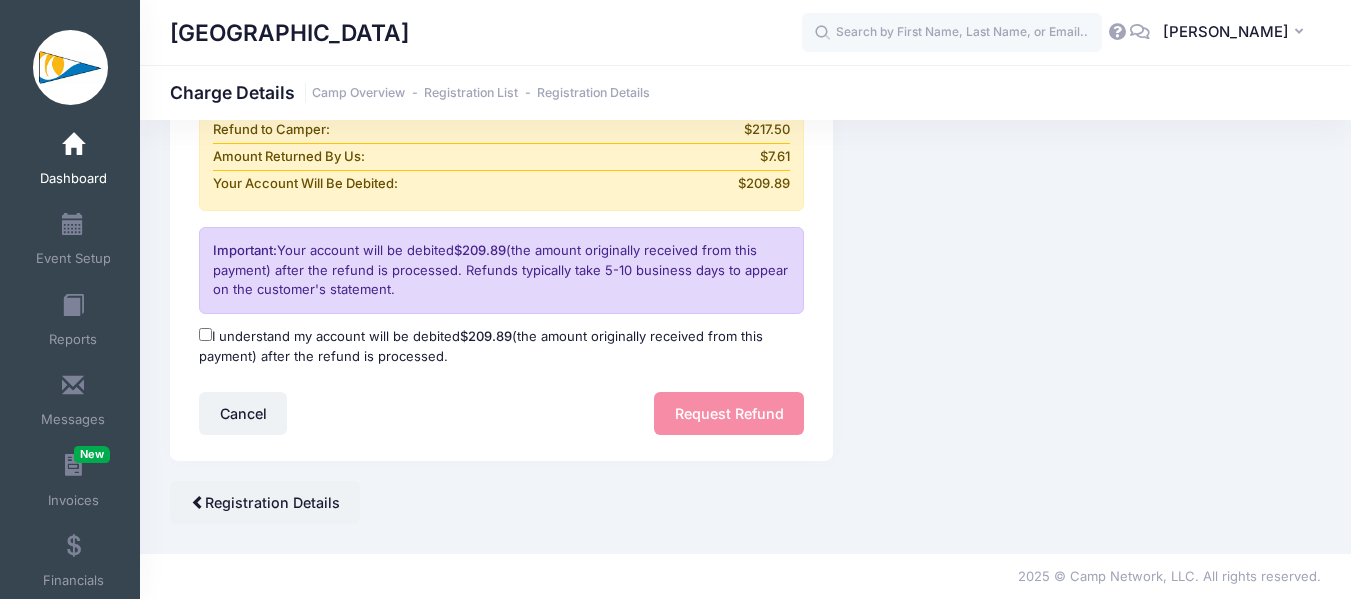 click on "I understand my account will be debited  $209.89  (the amount originally received from this payment) after the refund is processed." at bounding box center [501, 346] 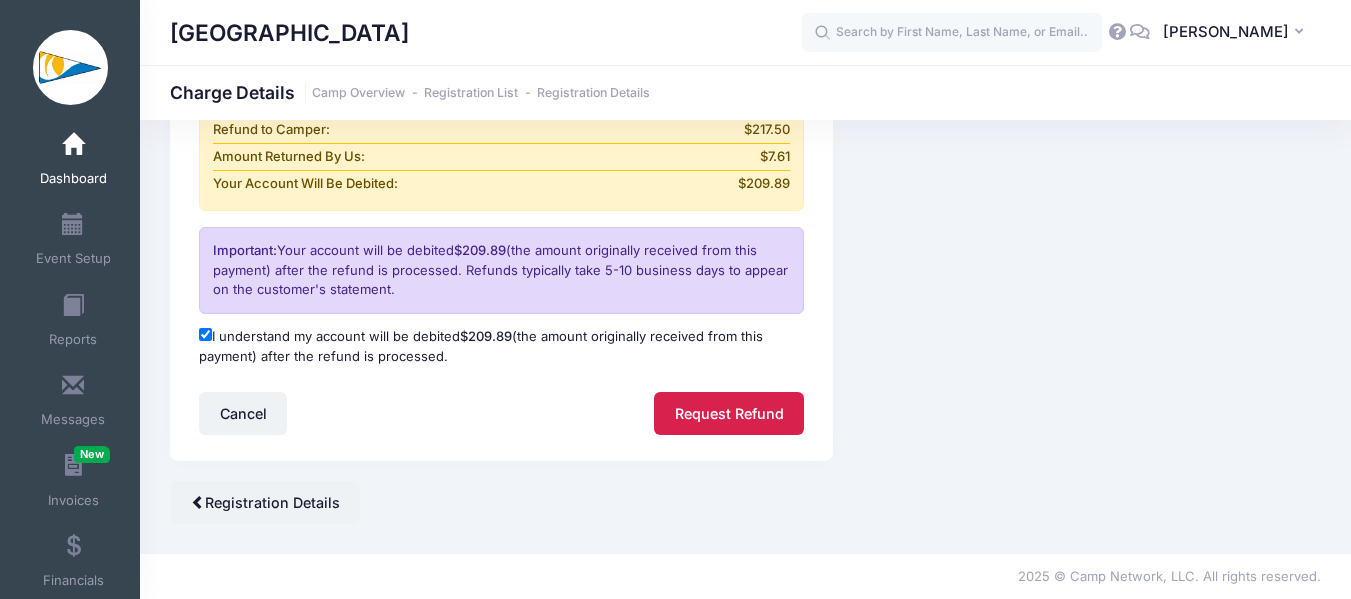 click on "Request Refund" at bounding box center [729, 413] 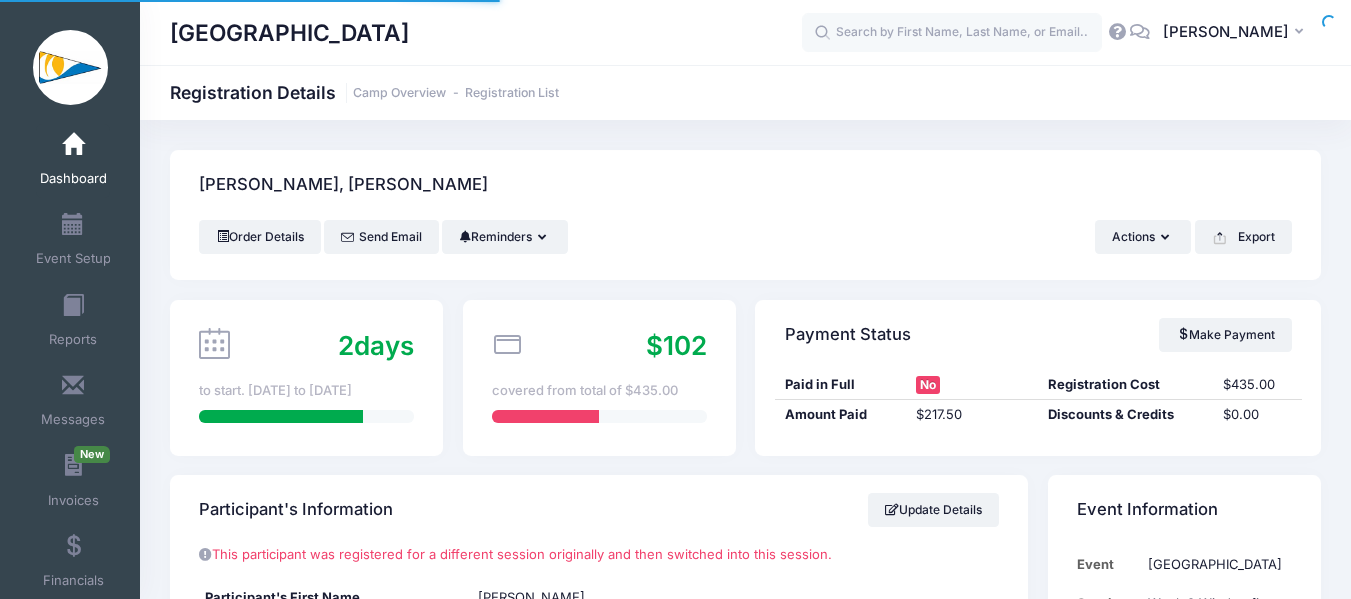 scroll, scrollTop: 0, scrollLeft: 0, axis: both 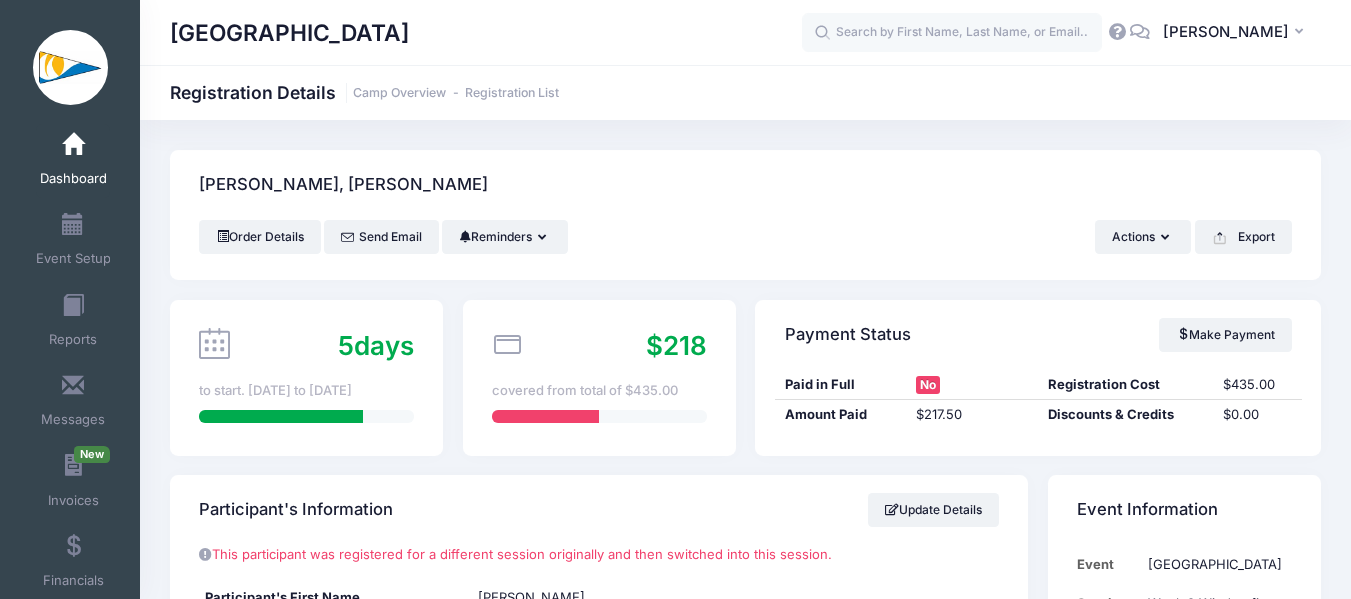 click on "Dashboard" at bounding box center (73, 161) 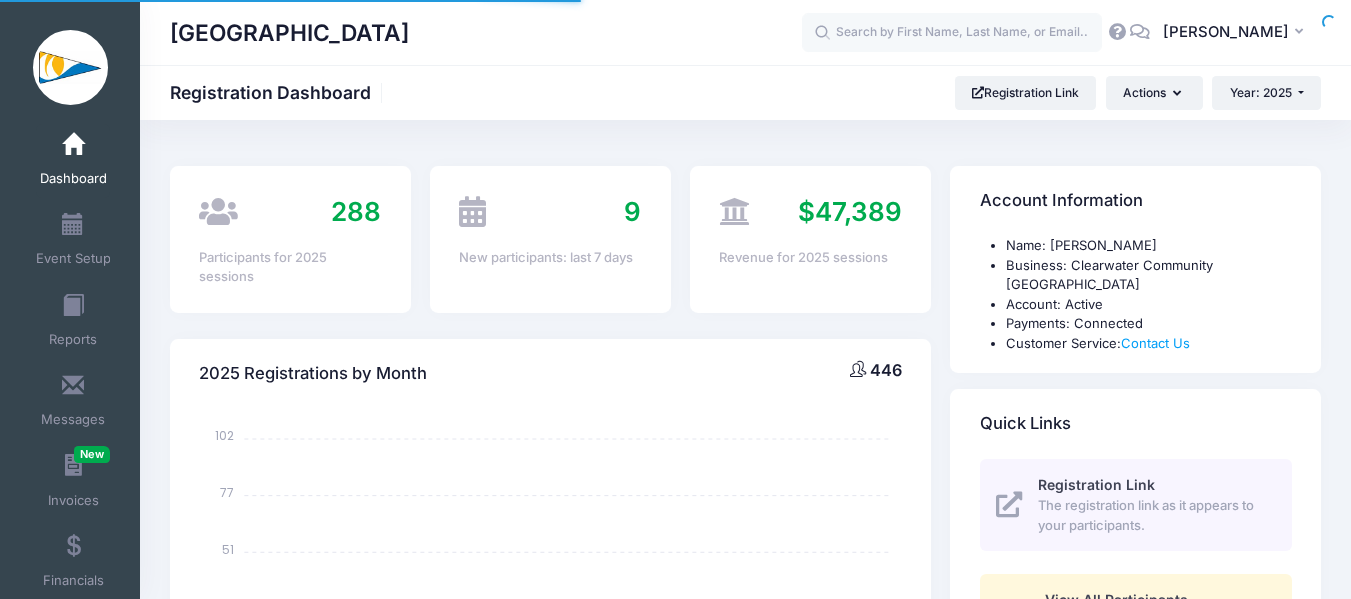 scroll, scrollTop: 0, scrollLeft: 0, axis: both 